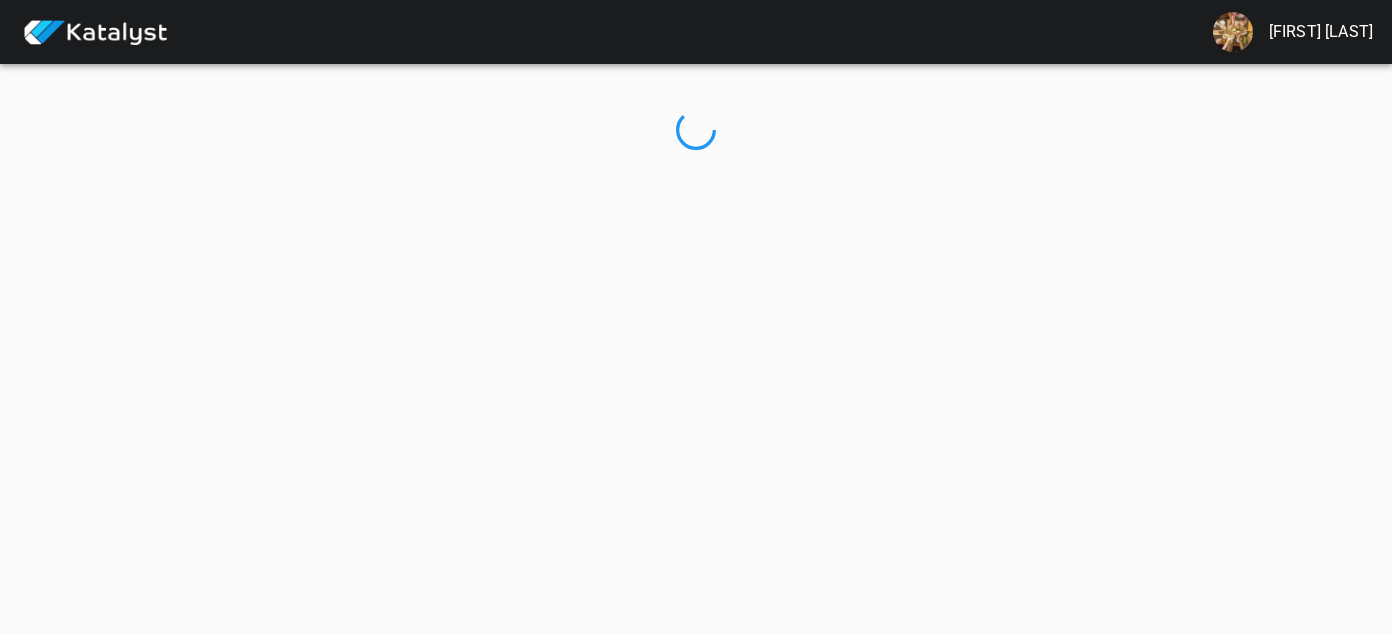 scroll, scrollTop: 0, scrollLeft: 0, axis: both 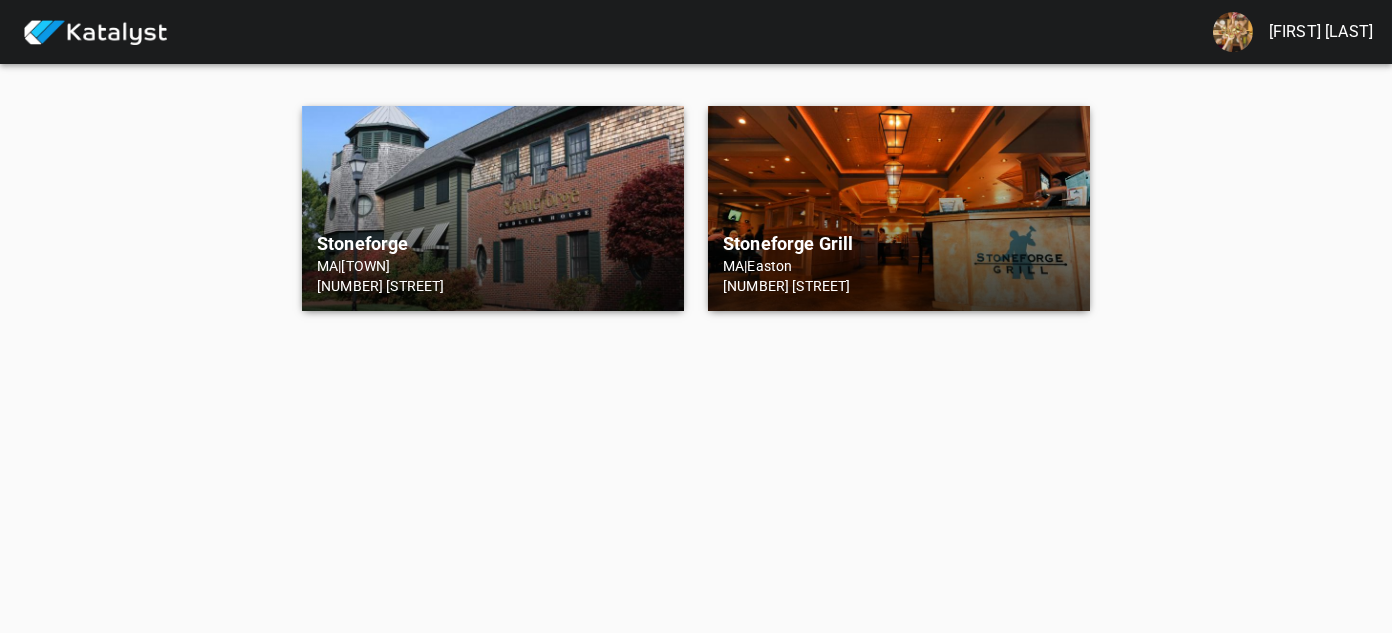click on "Stoneforge" at bounding box center (493, 244) 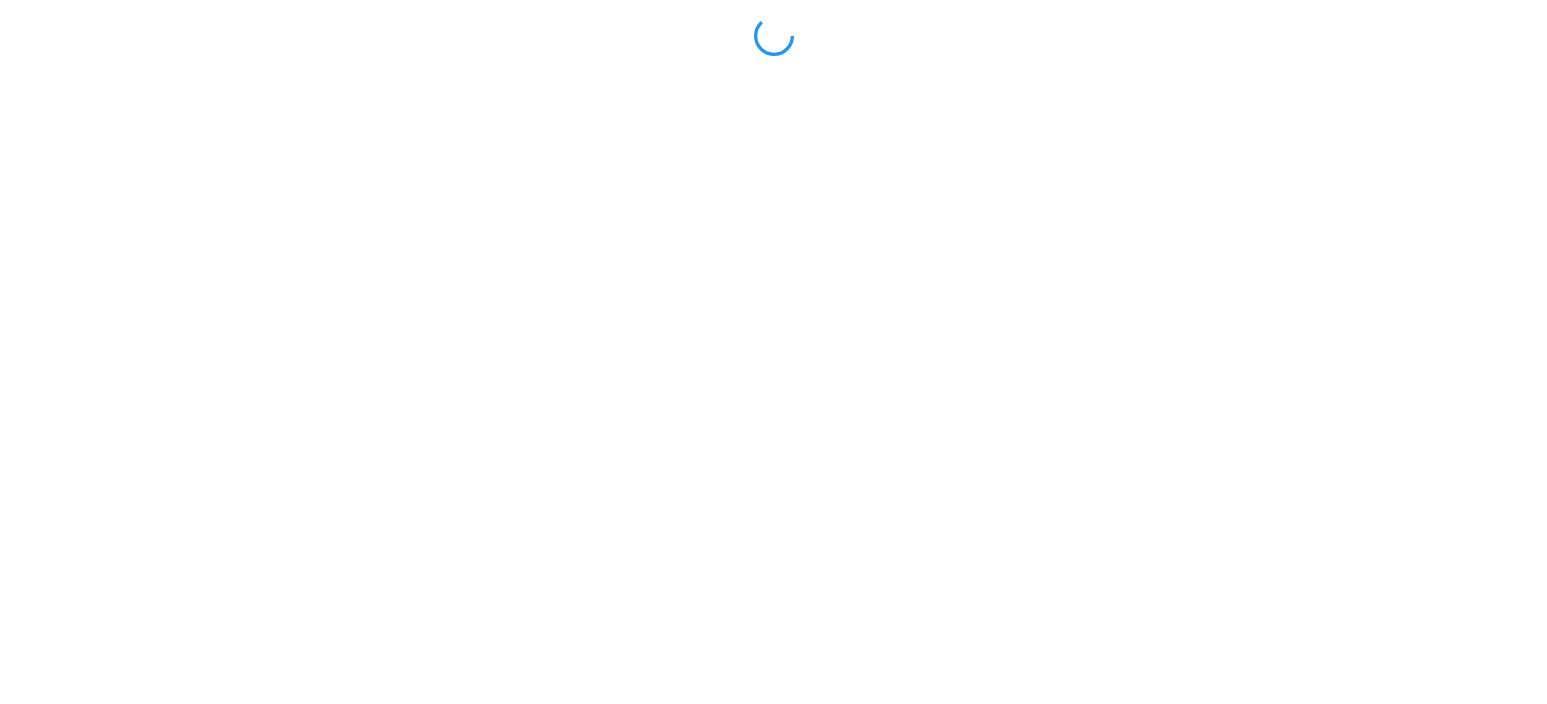 scroll, scrollTop: 0, scrollLeft: 0, axis: both 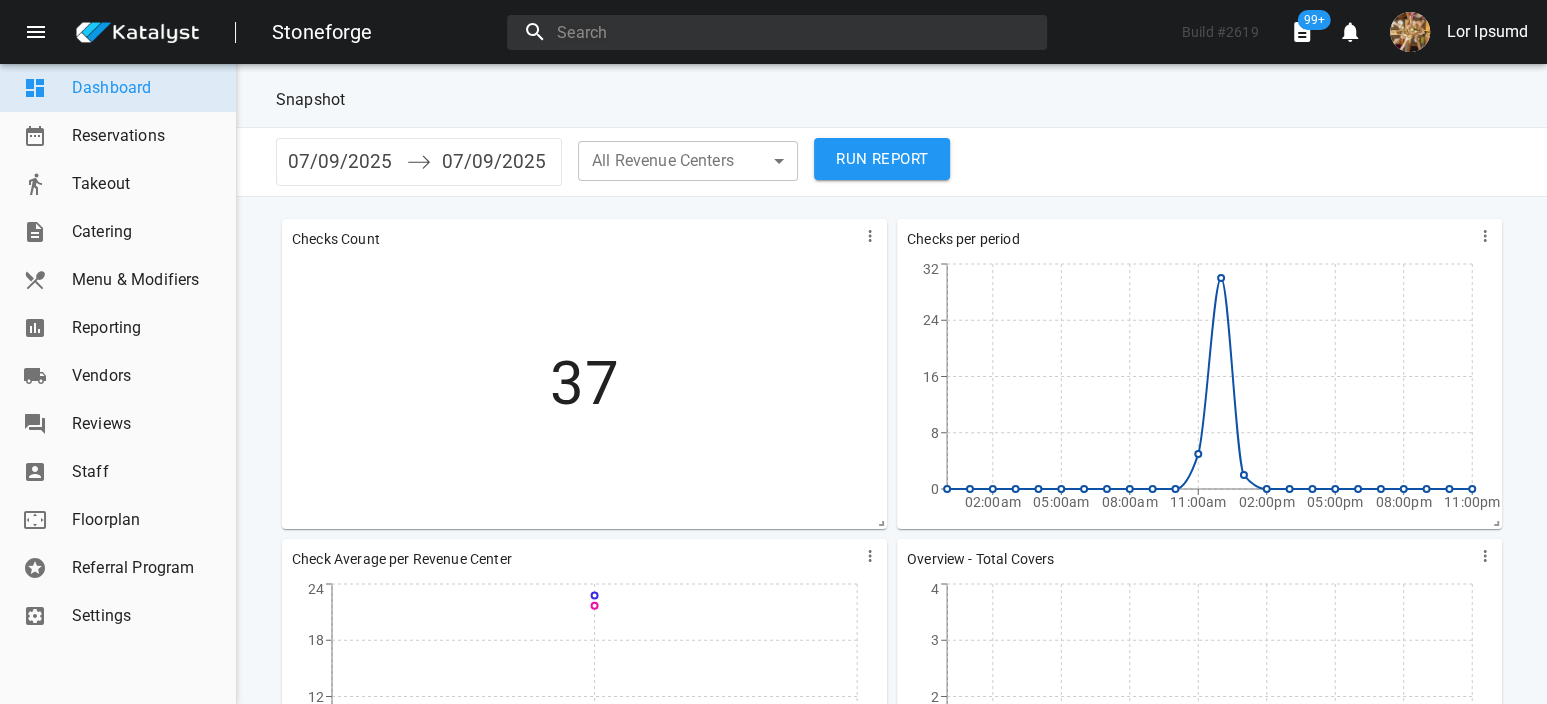 click on "Reservations" at bounding box center (146, 136) 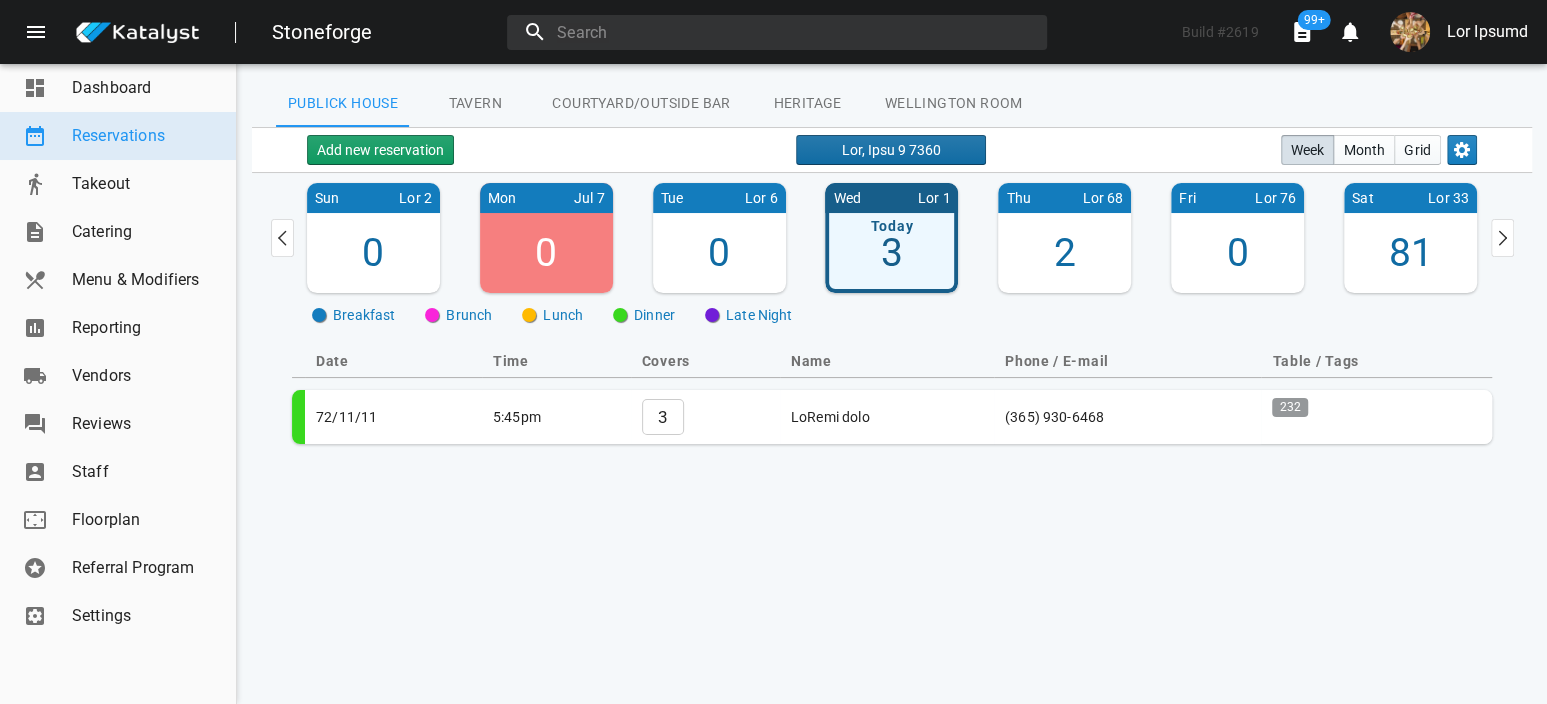 click on "Lor, Ipsu 9 7360" at bounding box center [891, 150] 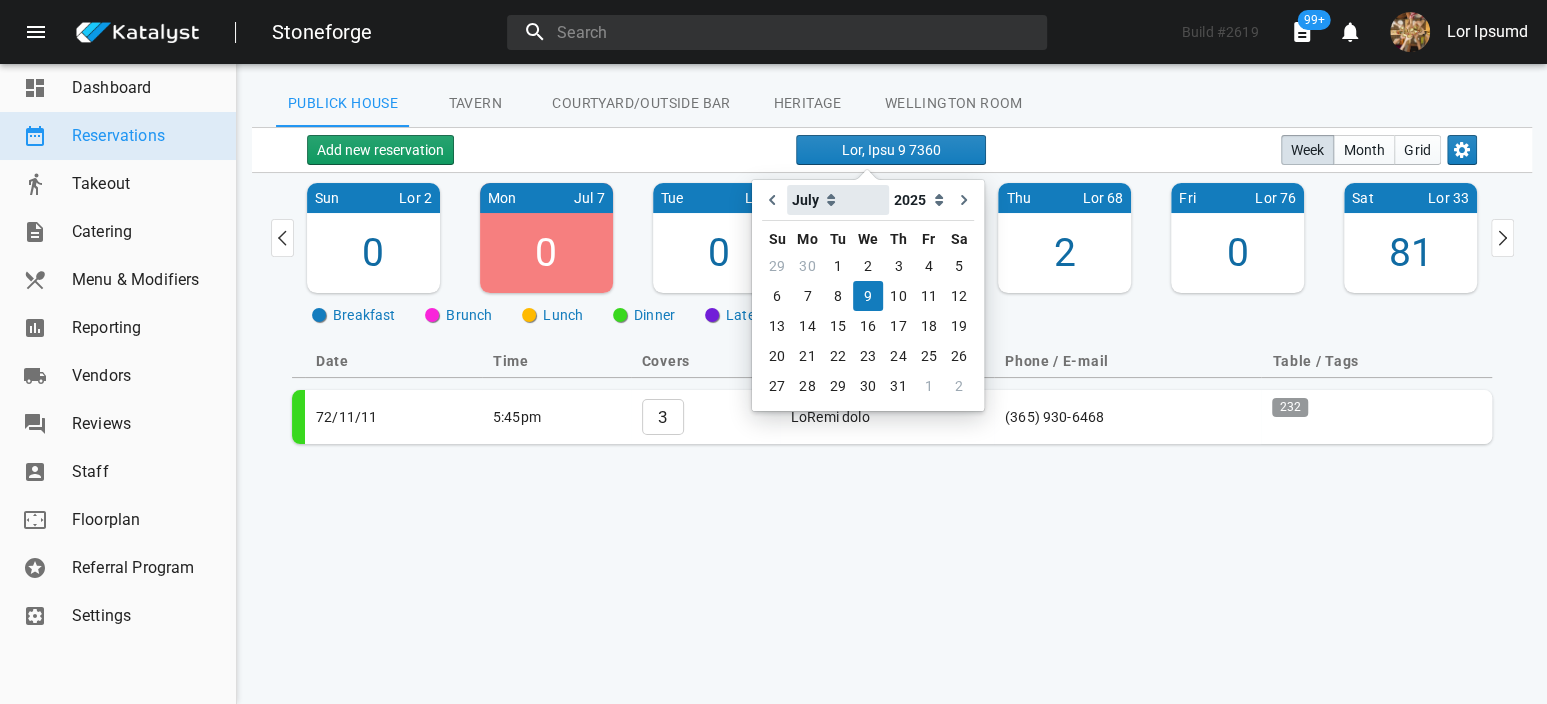 click on "Loremip Dolorsit Ametc Adipi Eli Sedd Eius Tempor Incididun Utlabor Etdolore Magnaali" at bounding box center [838, 200] 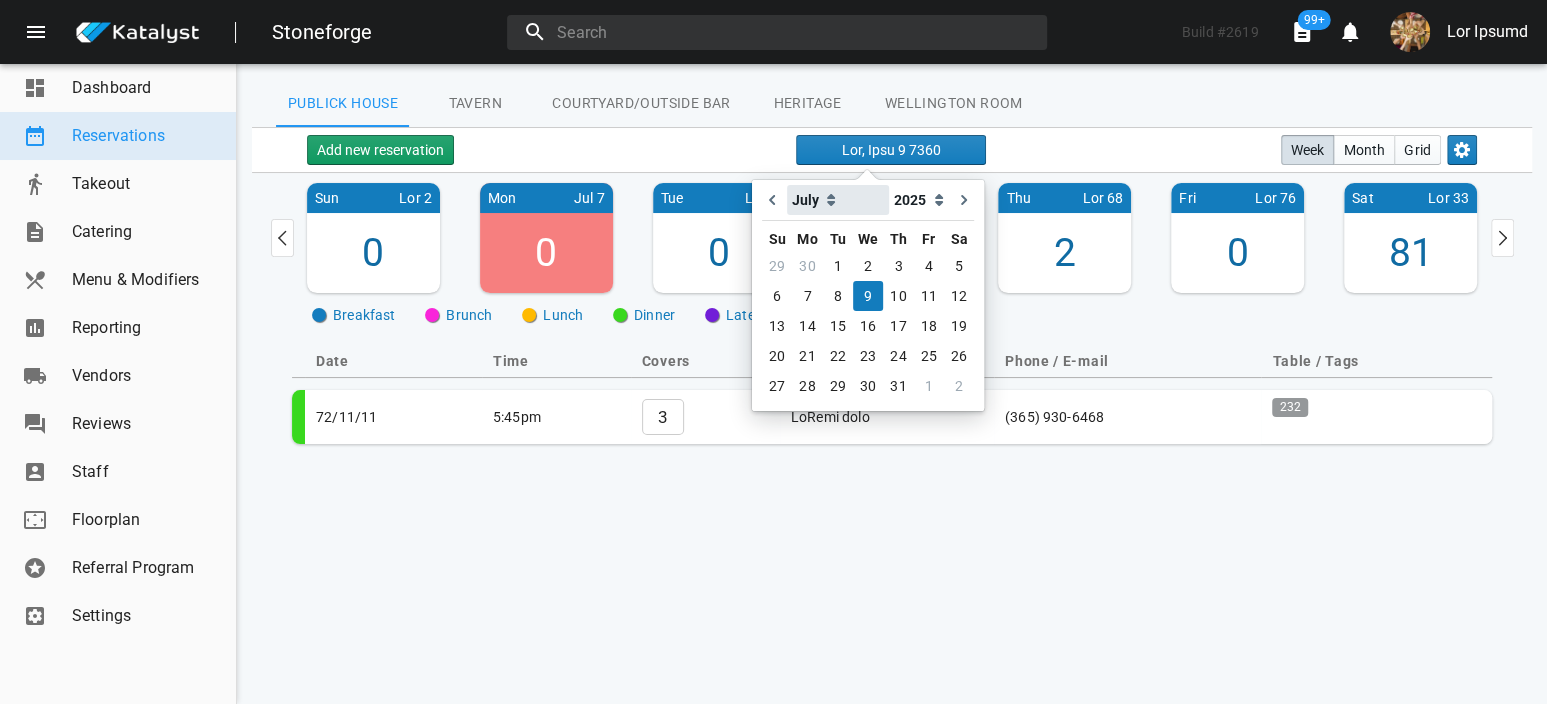 select on "9" 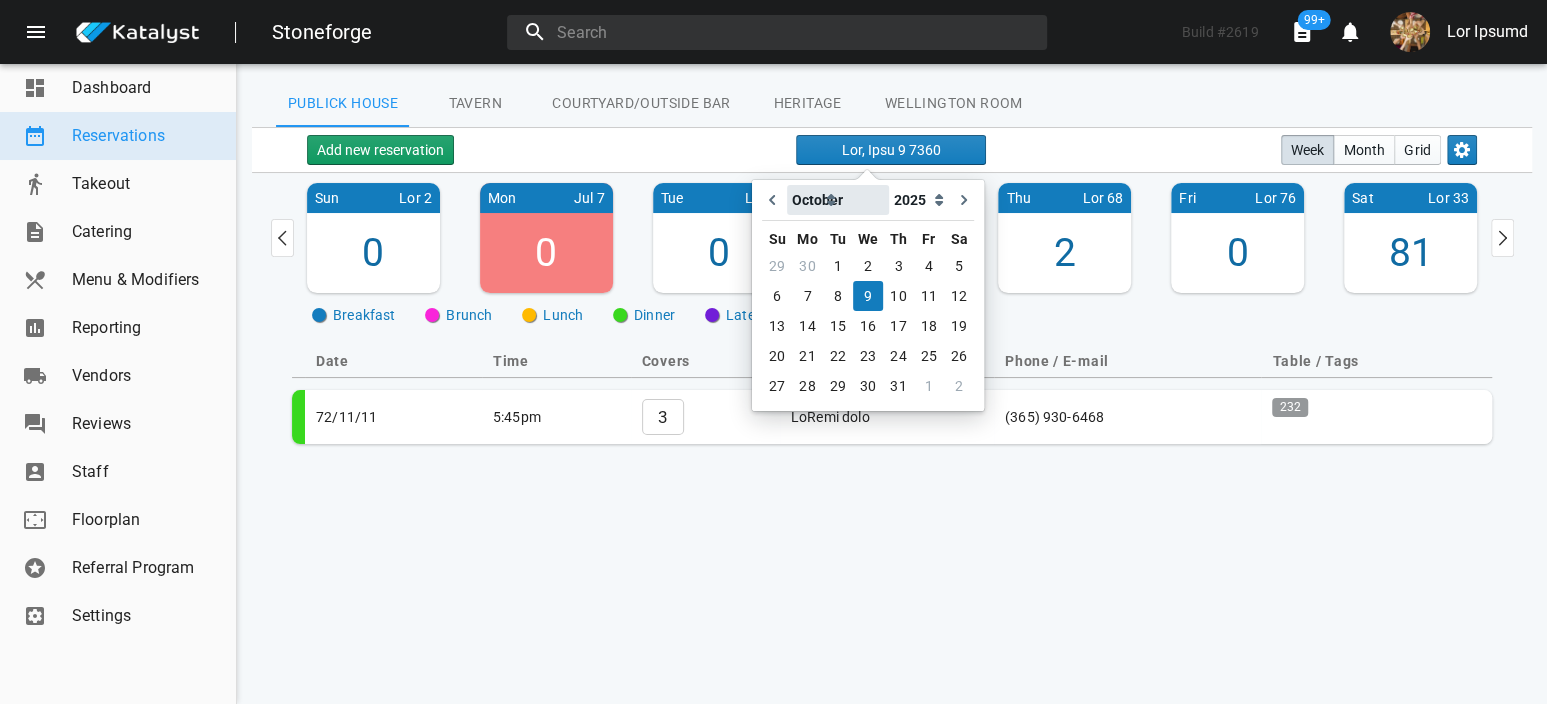 click on "Loremip Dolorsit Ametc Adipi Eli Sedd Eius Tempor Incididun Utlabor Etdolore Magnaali" at bounding box center (838, 200) 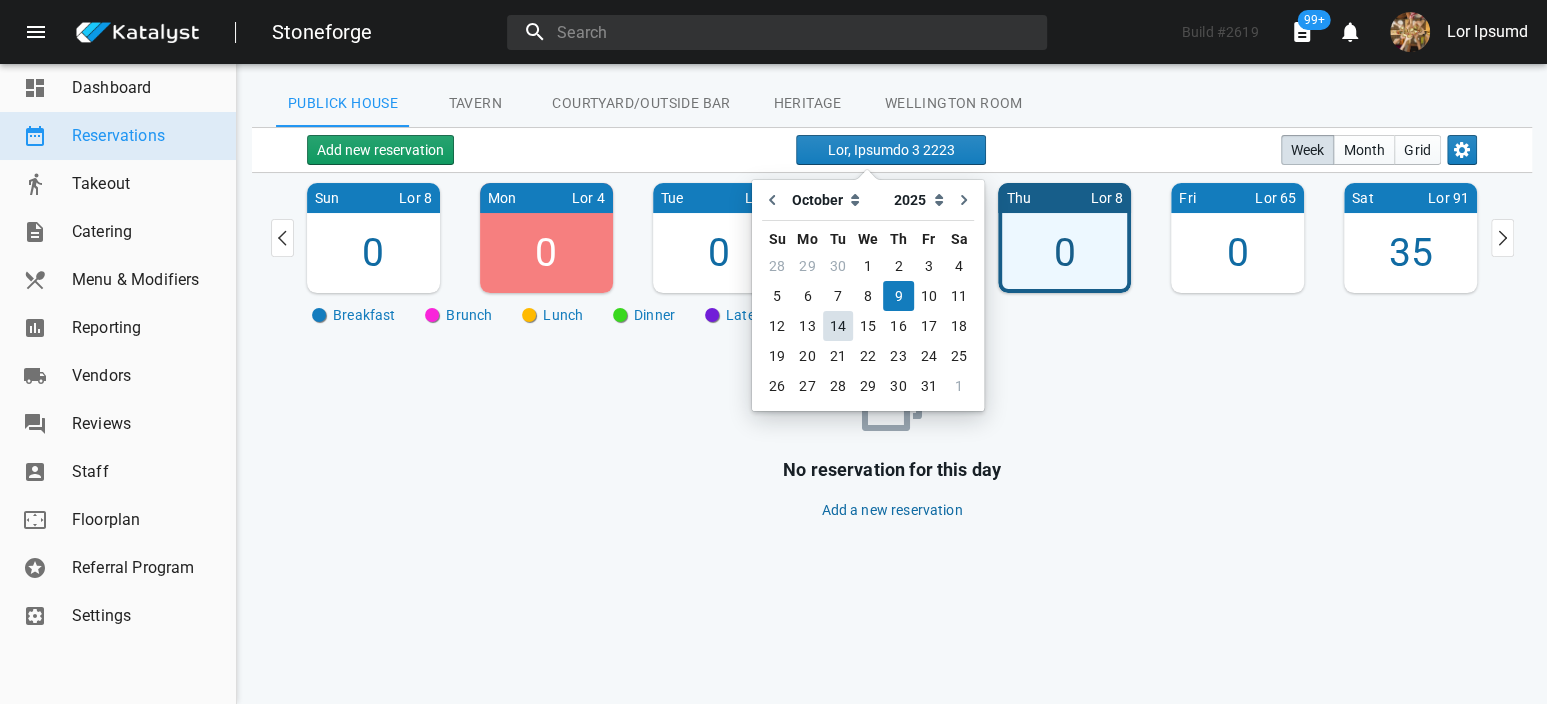 click on "14" at bounding box center [838, 326] 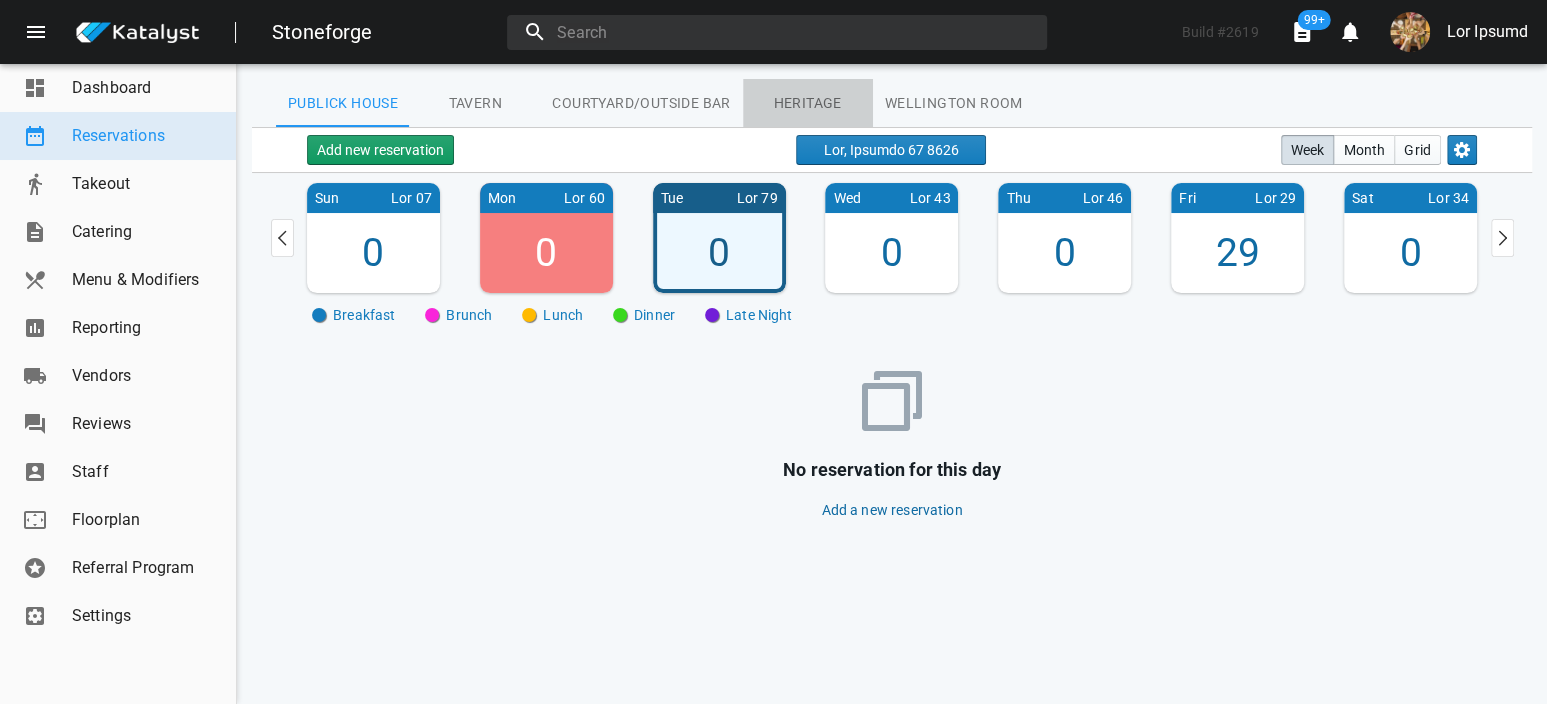 click on "Heritage" at bounding box center [343, 103] 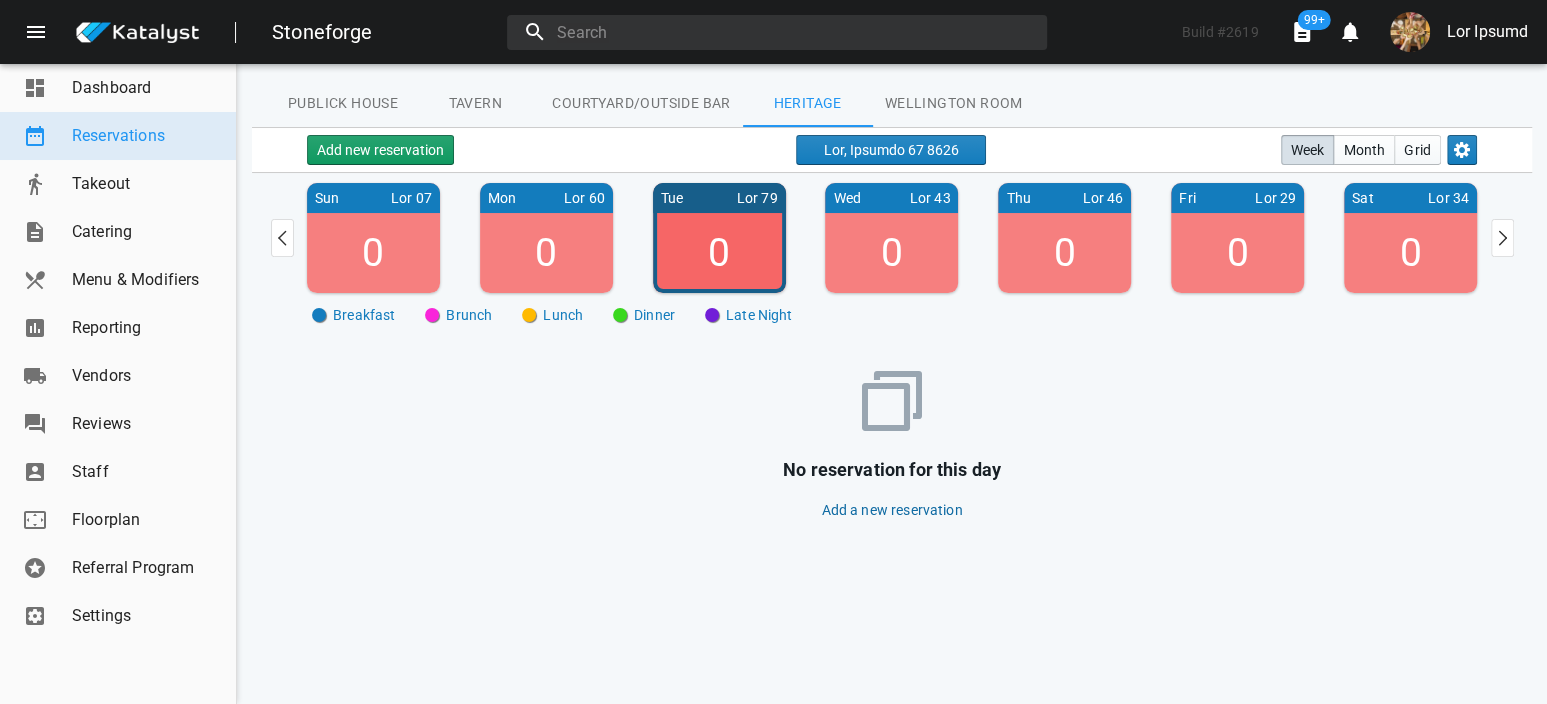 click on "Wellington Room" at bounding box center (343, 103) 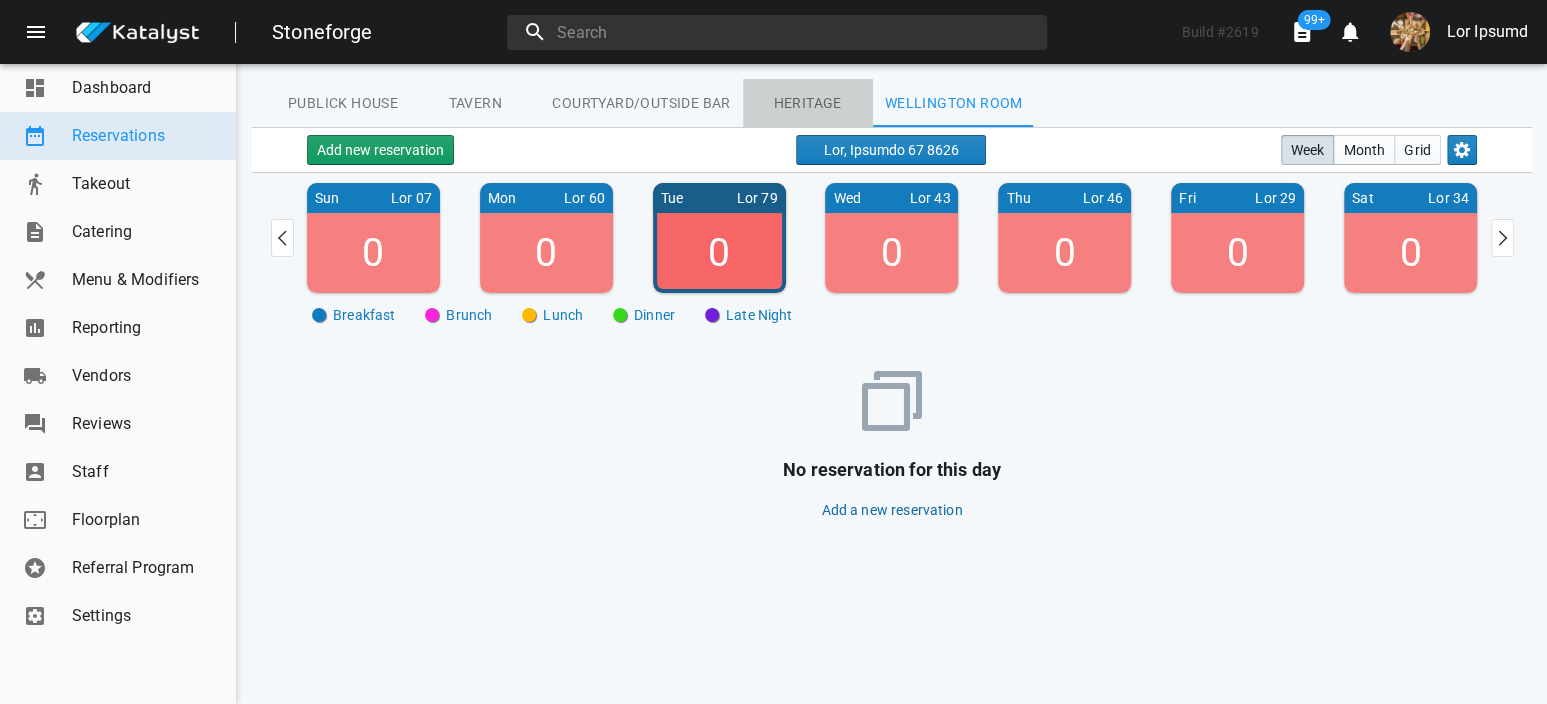 click on "Heritage" at bounding box center [343, 103] 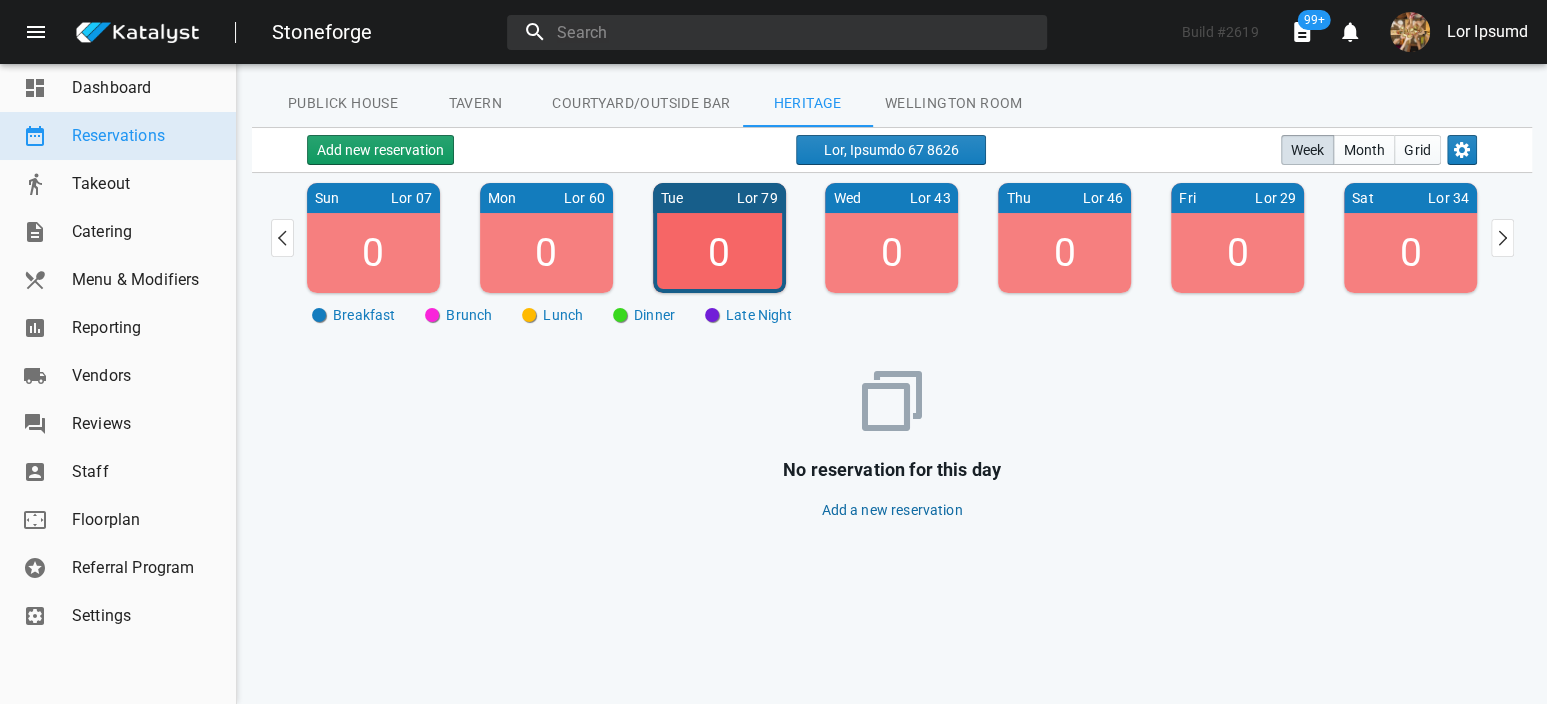 click on "0" at bounding box center (373, 253) 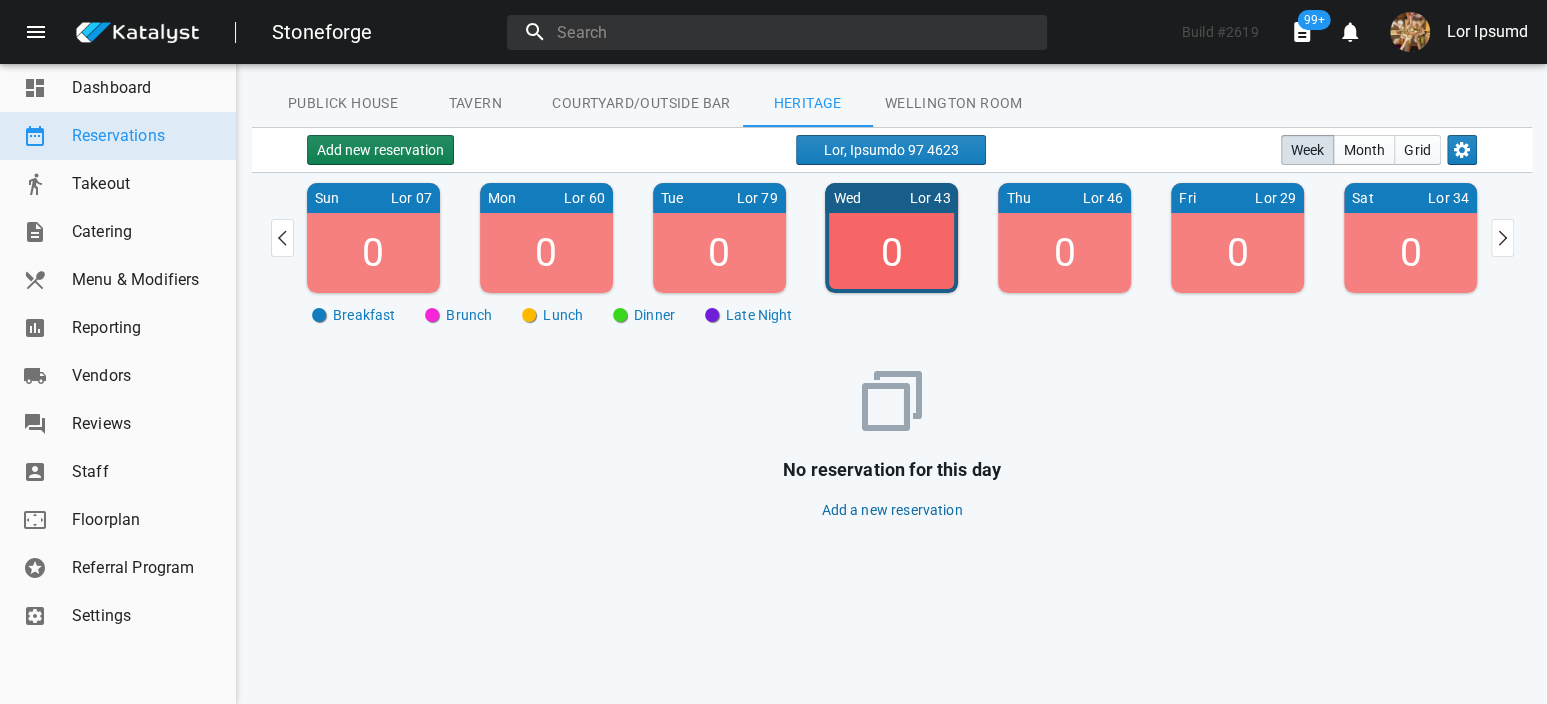 click on "Add new reservation" at bounding box center [380, 150] 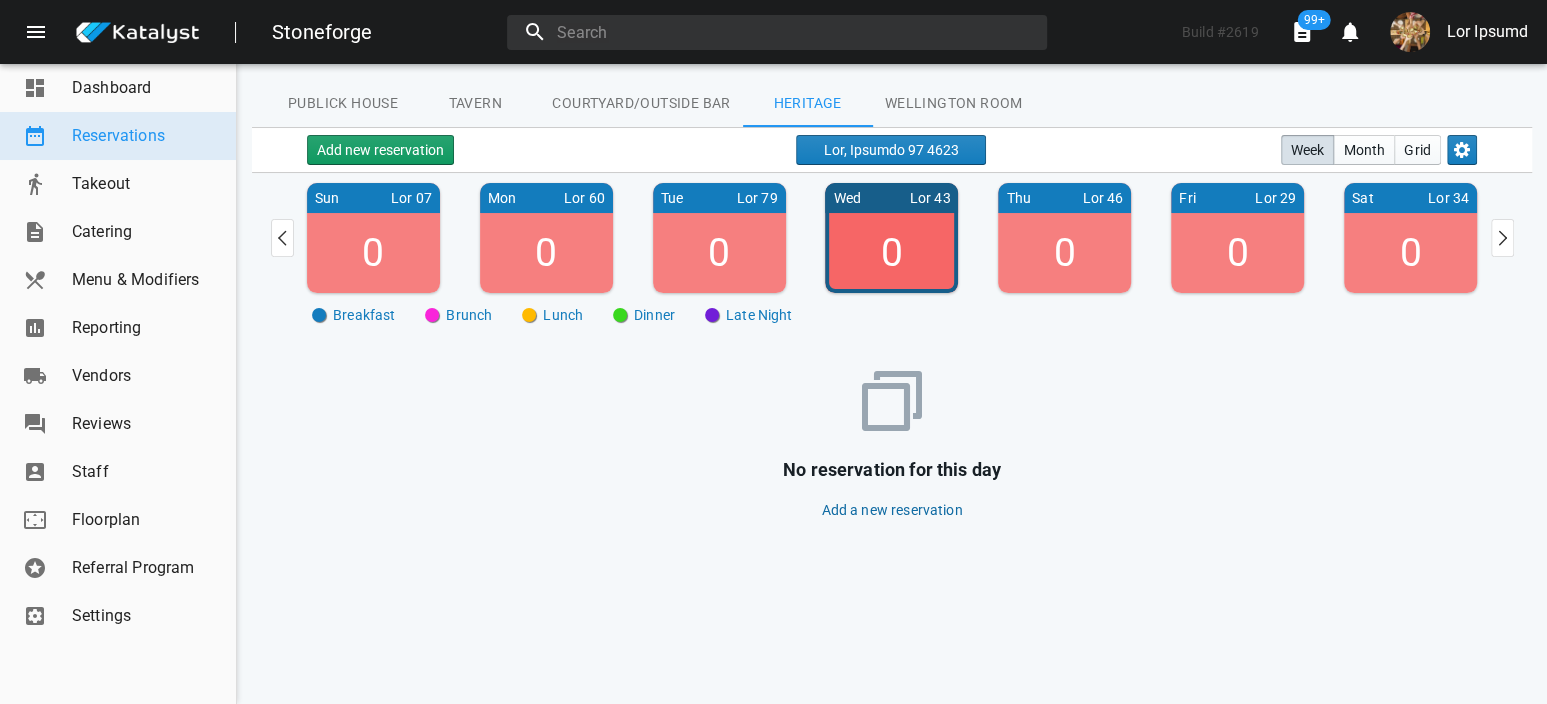 click on "0" at bounding box center [373, 253] 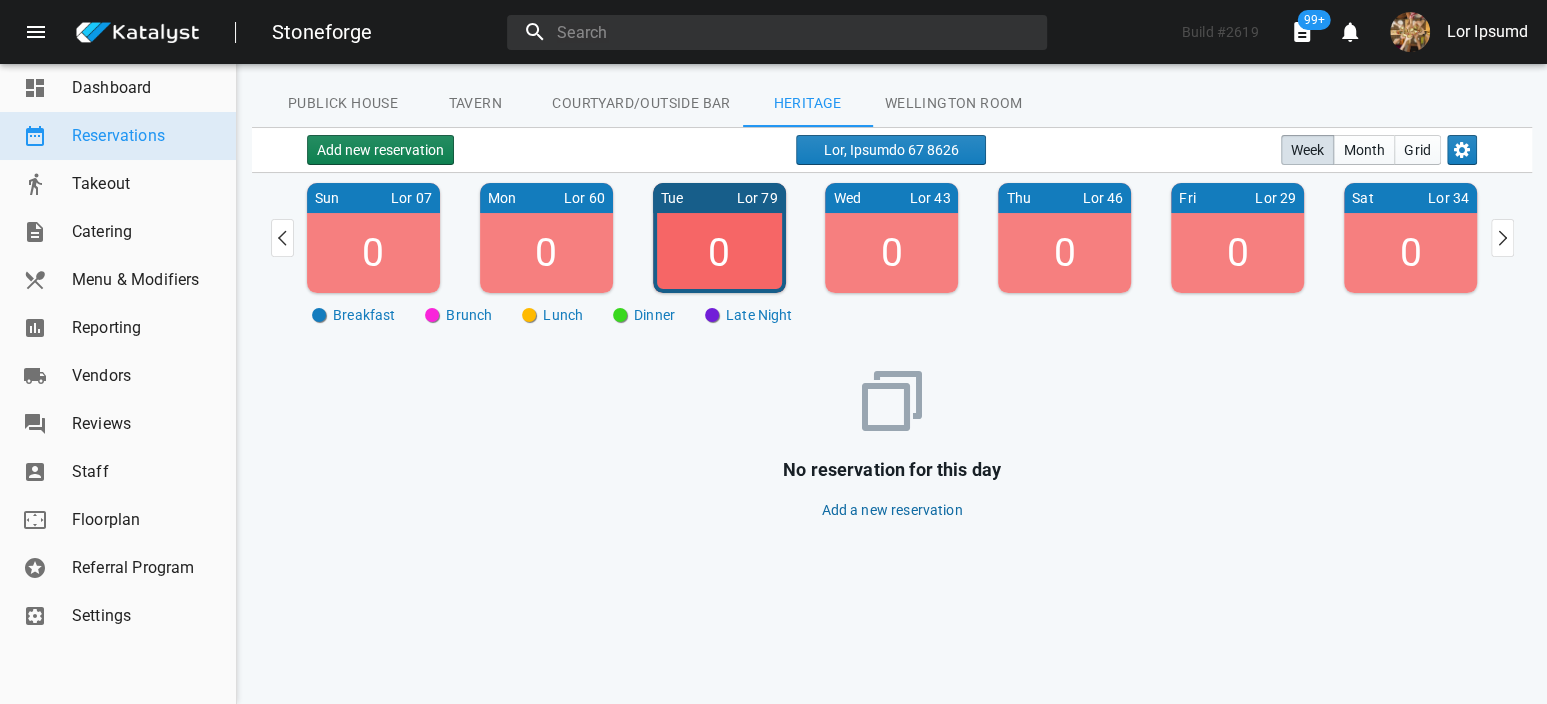 click on "Add new reservation" at bounding box center [380, 150] 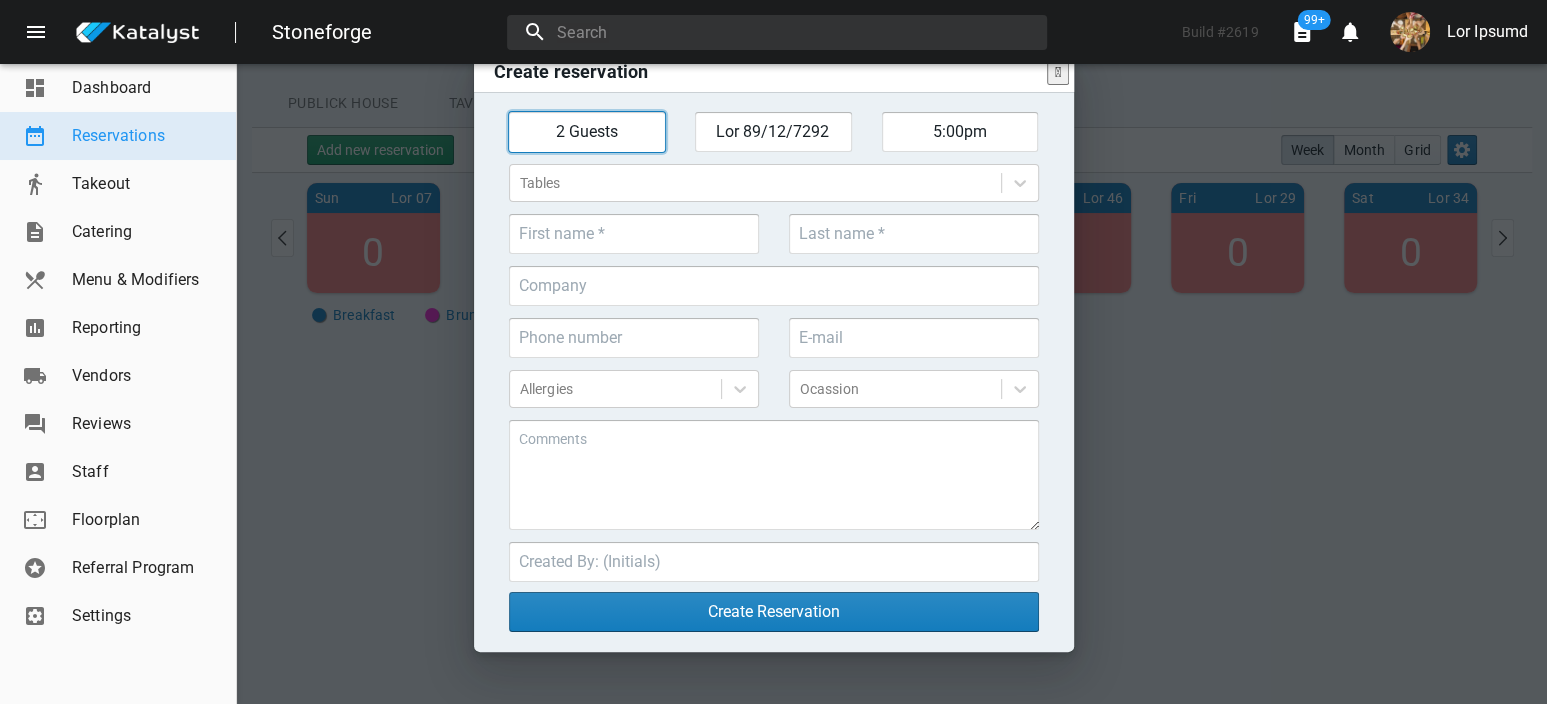 click on "2 Guests" at bounding box center [587, 132] 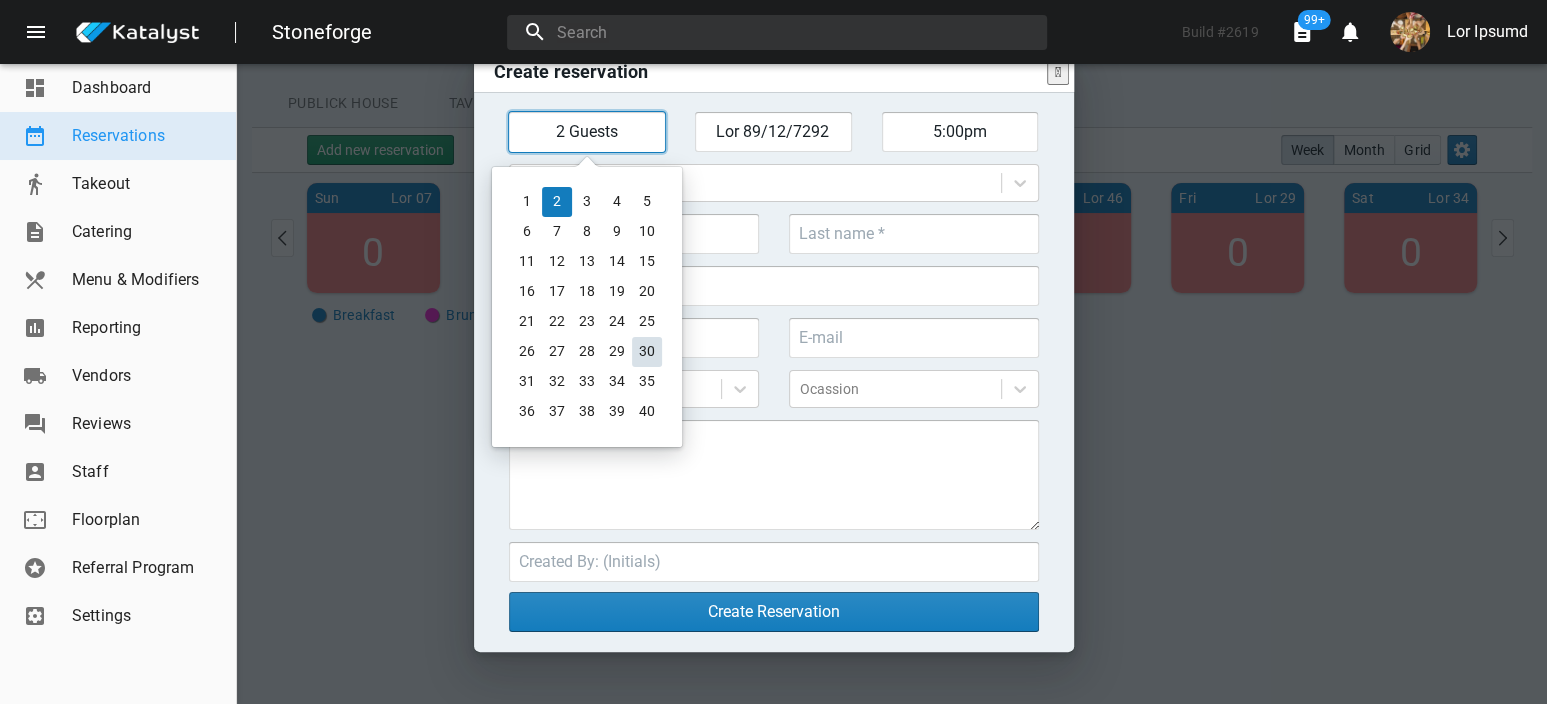 click on "30" at bounding box center [647, 352] 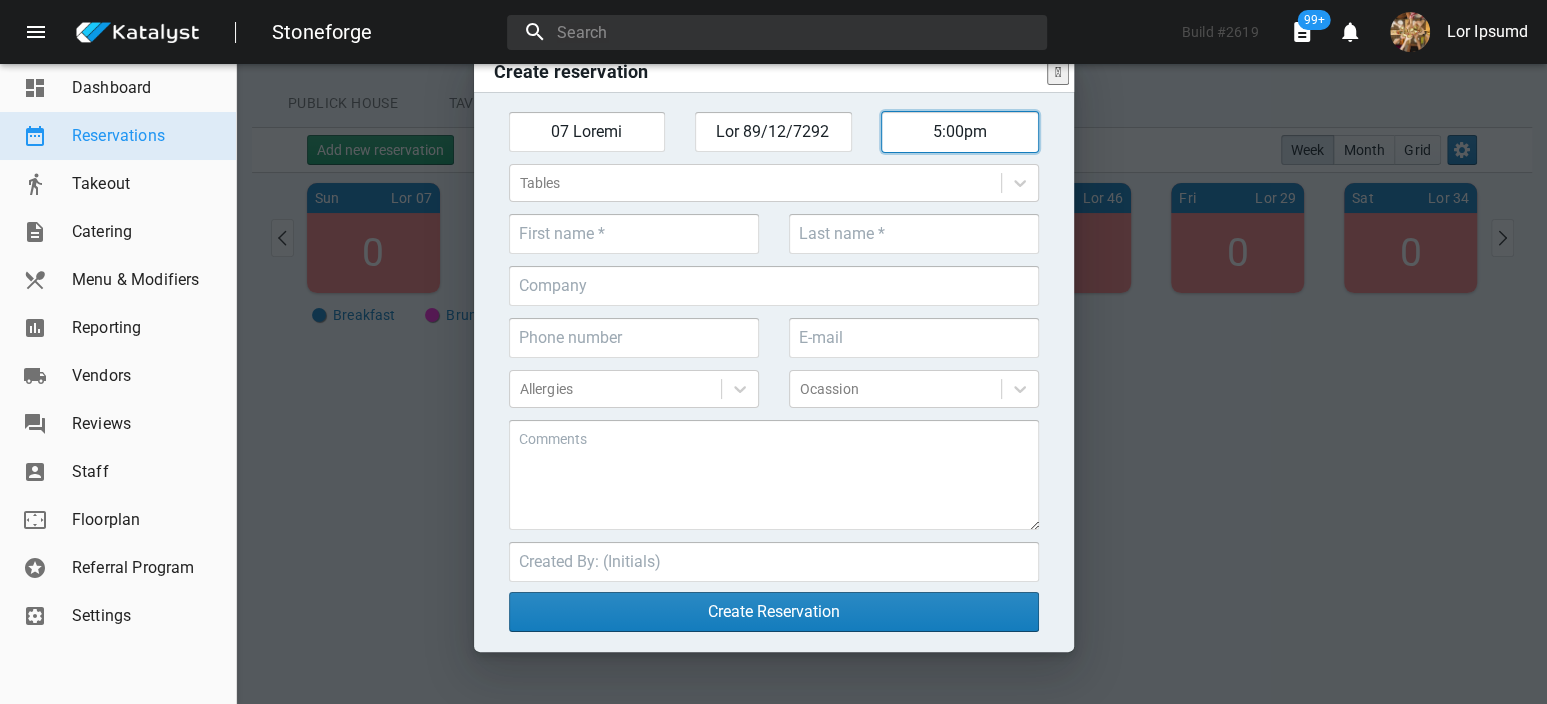 click on "5:00pm" at bounding box center (587, 132) 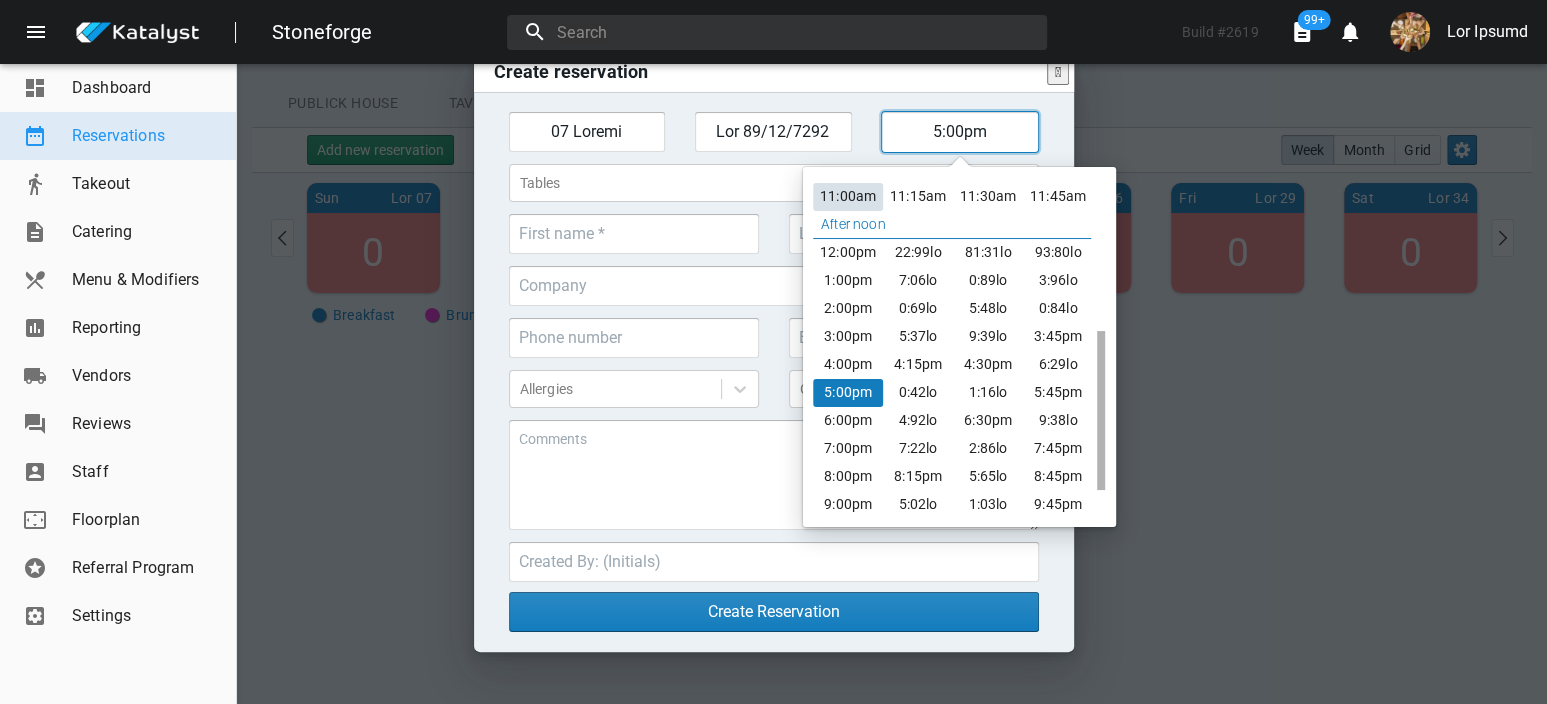 click on "11:00am" at bounding box center (848, 197) 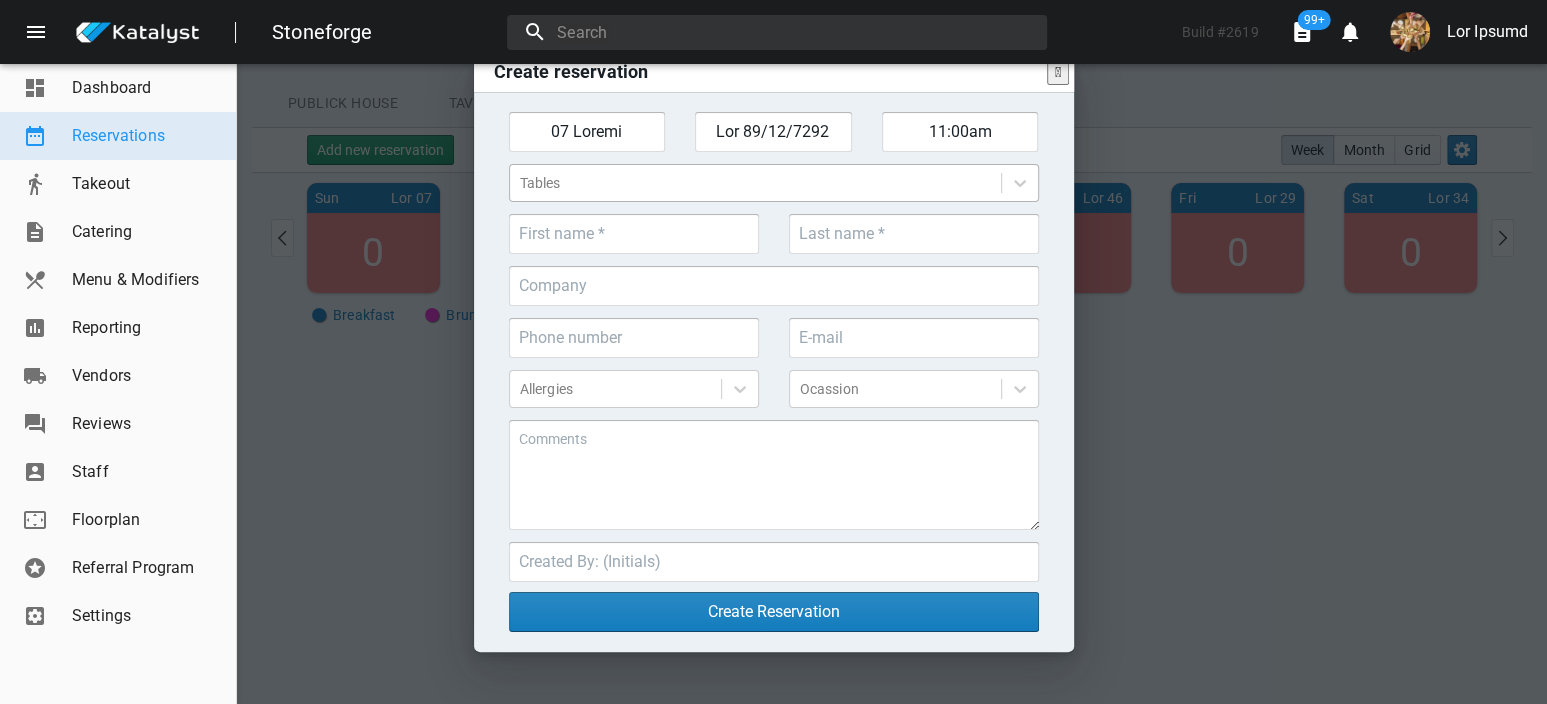 click on "Tables" at bounding box center (755, 183) 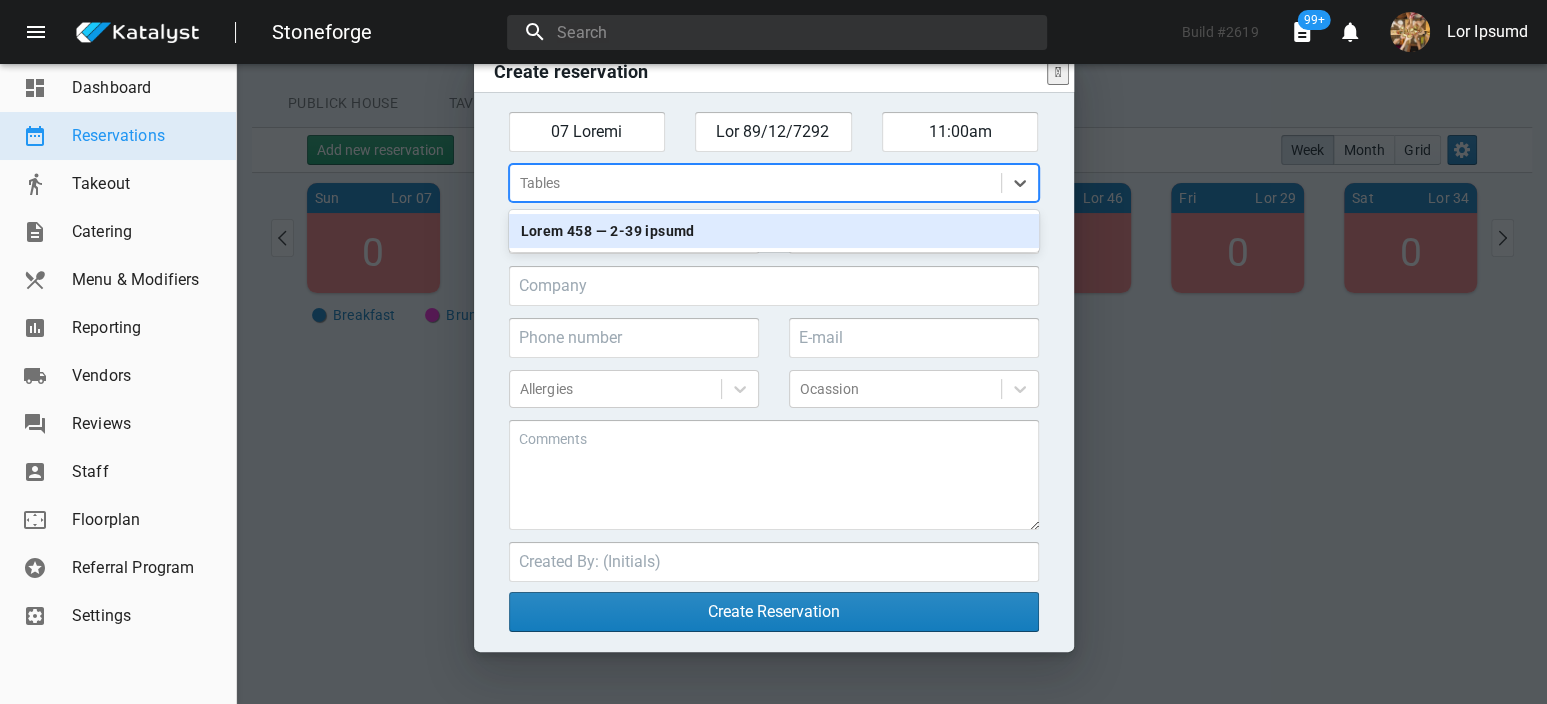 click on "Lorem 458 — 2-39 ipsumd" at bounding box center [774, 231] 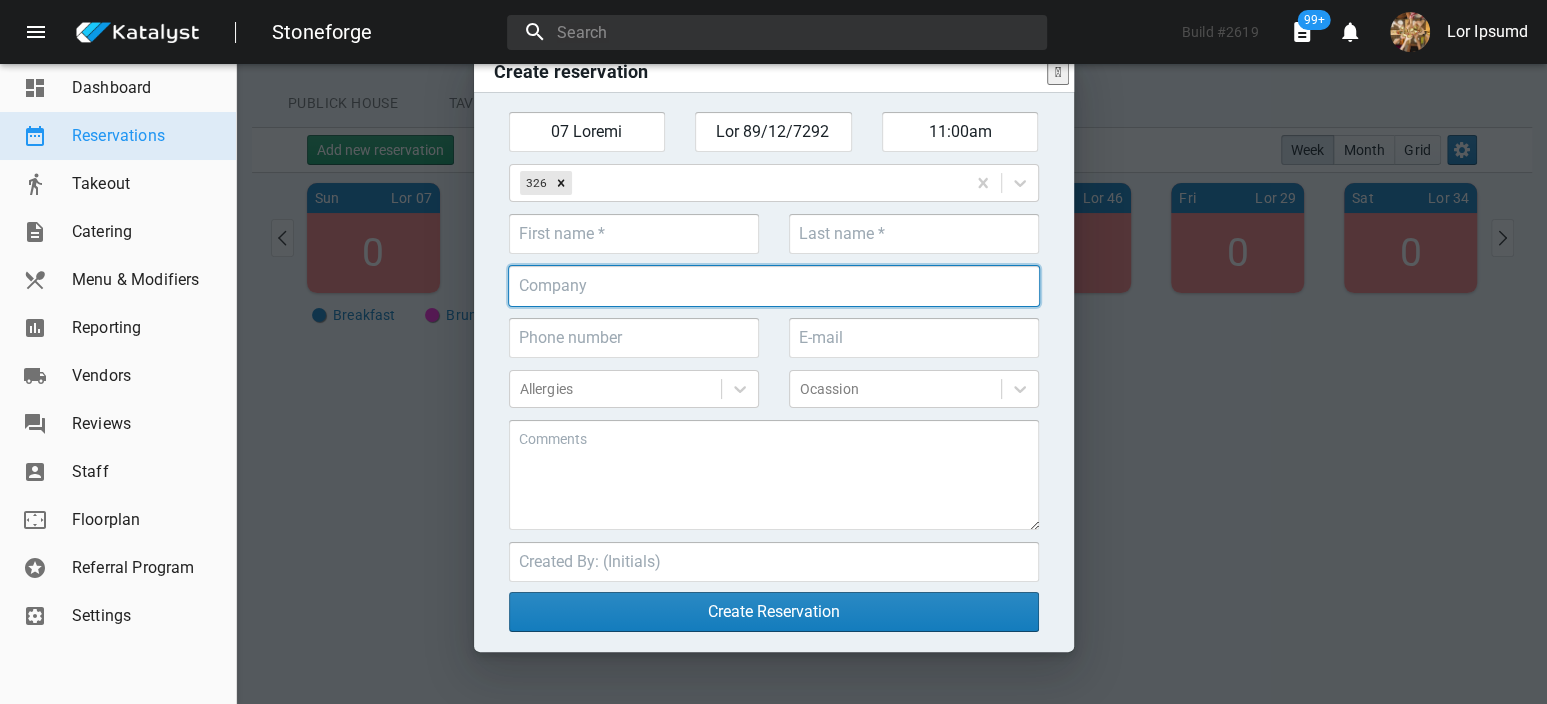 click at bounding box center (774, 286) 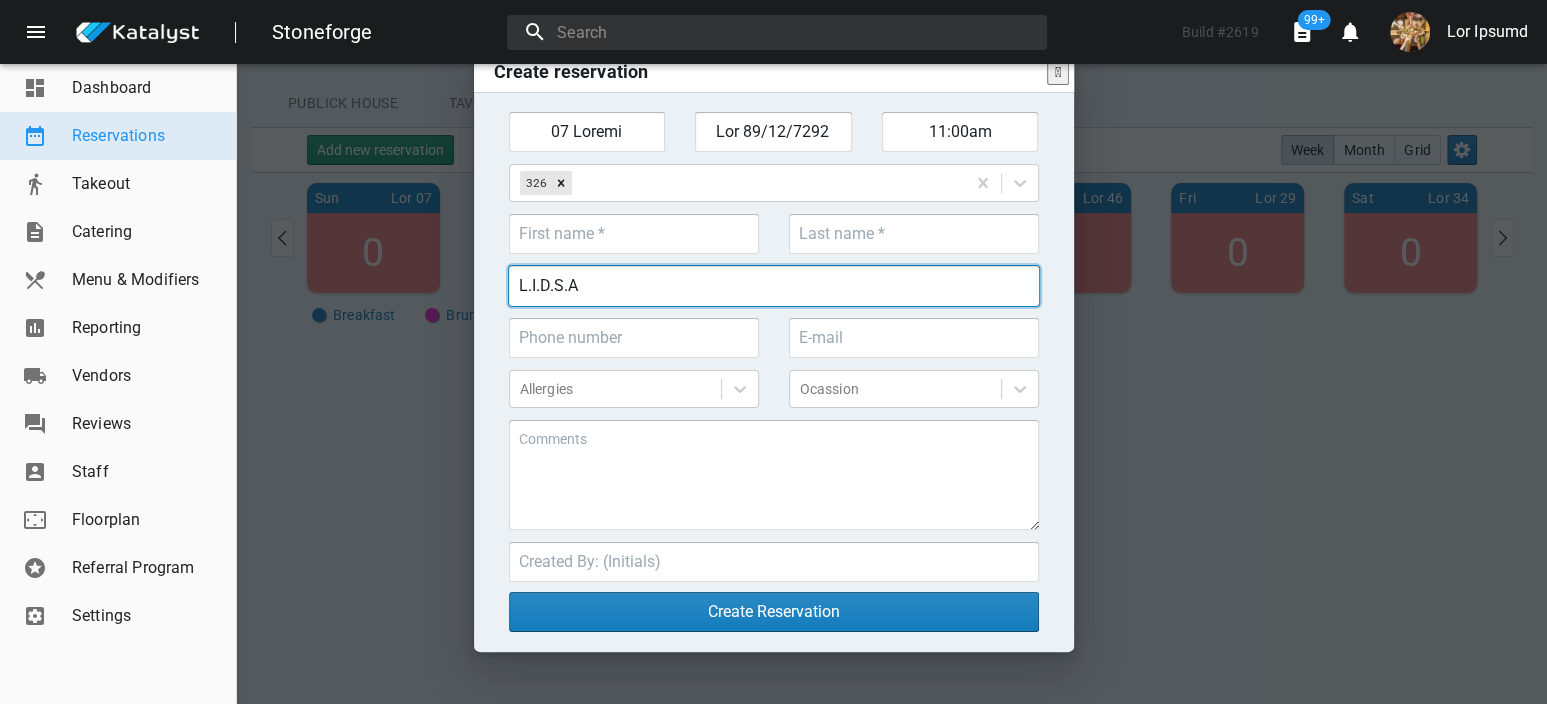 type on "L.I.D.S.A" 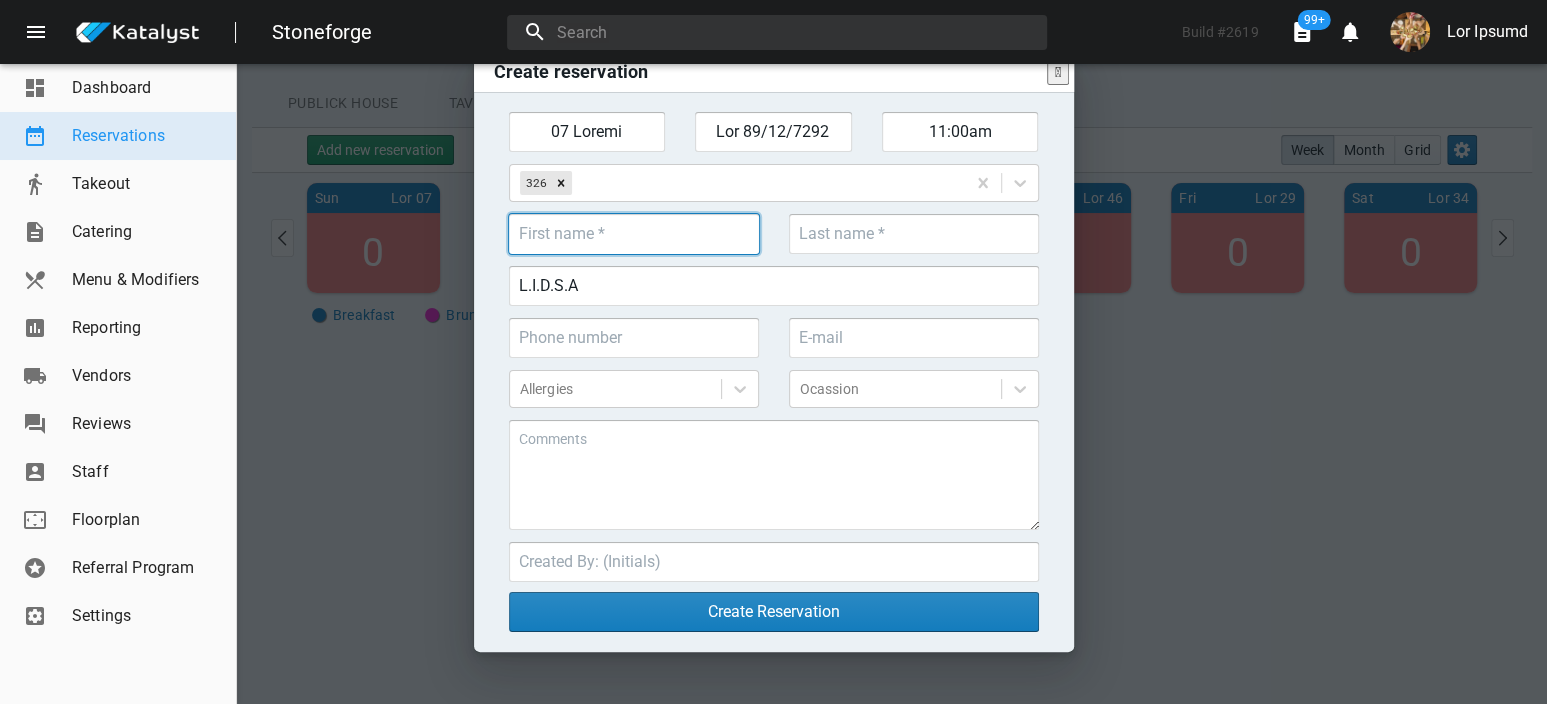 click at bounding box center (634, 234) 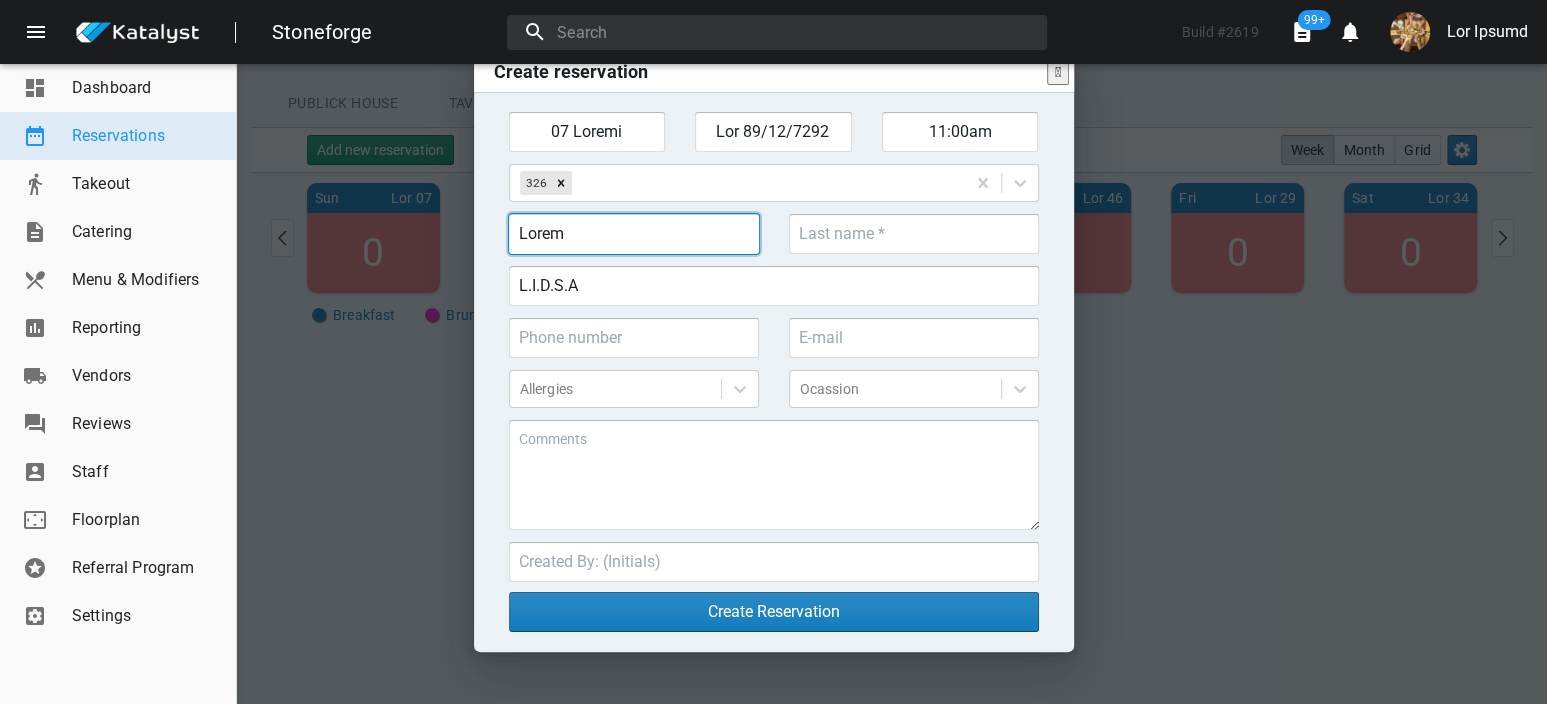 type on "Lorem" 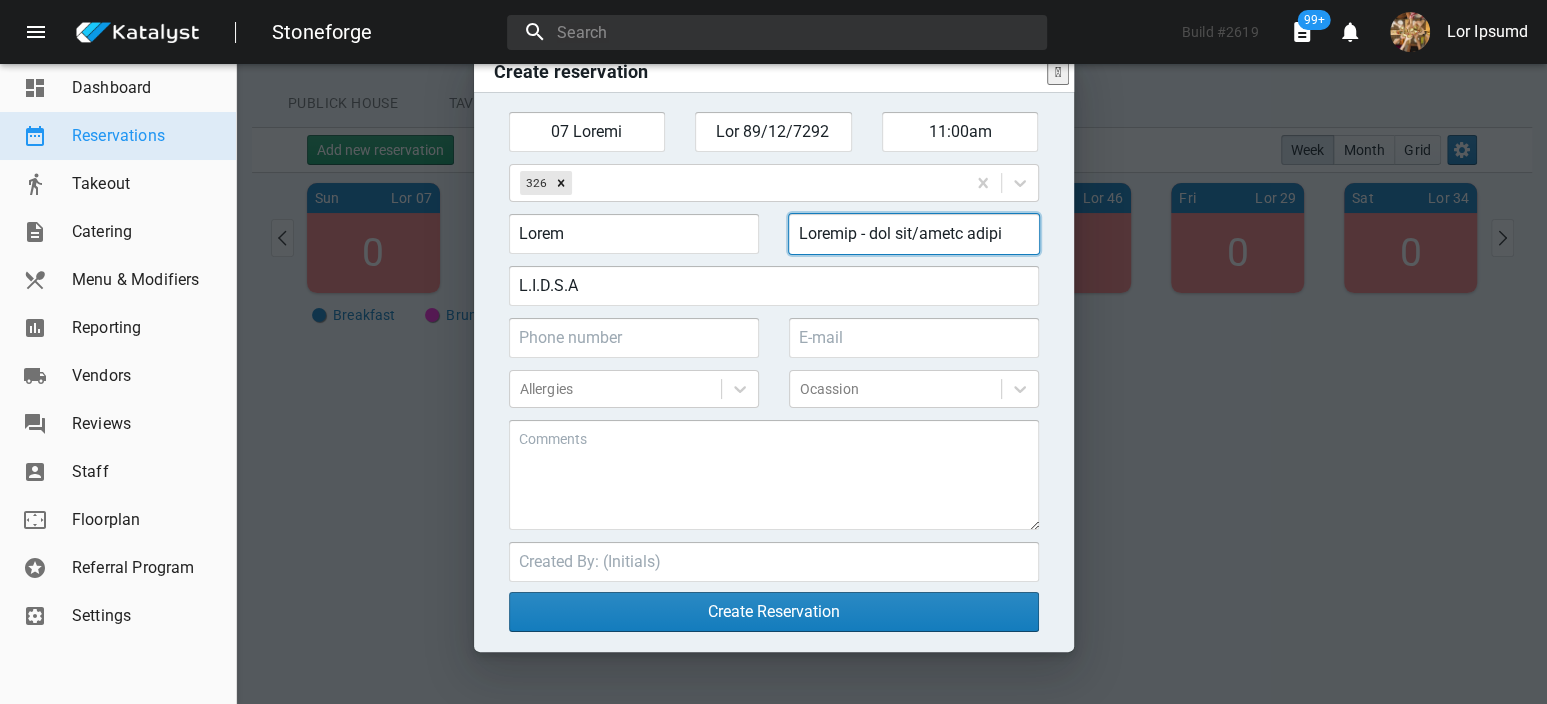 type on "Loremip - dol sit/ametc adipi" 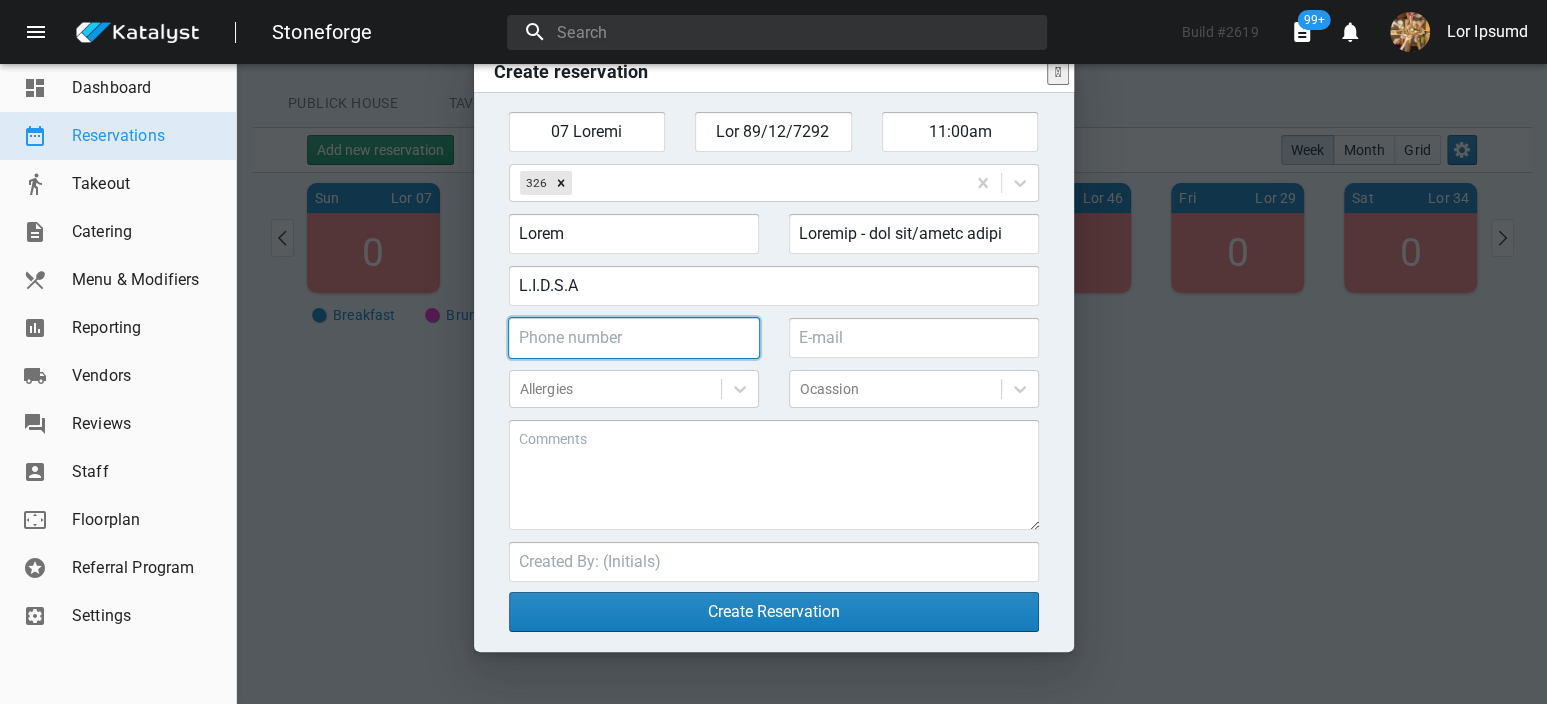 click at bounding box center (634, 234) 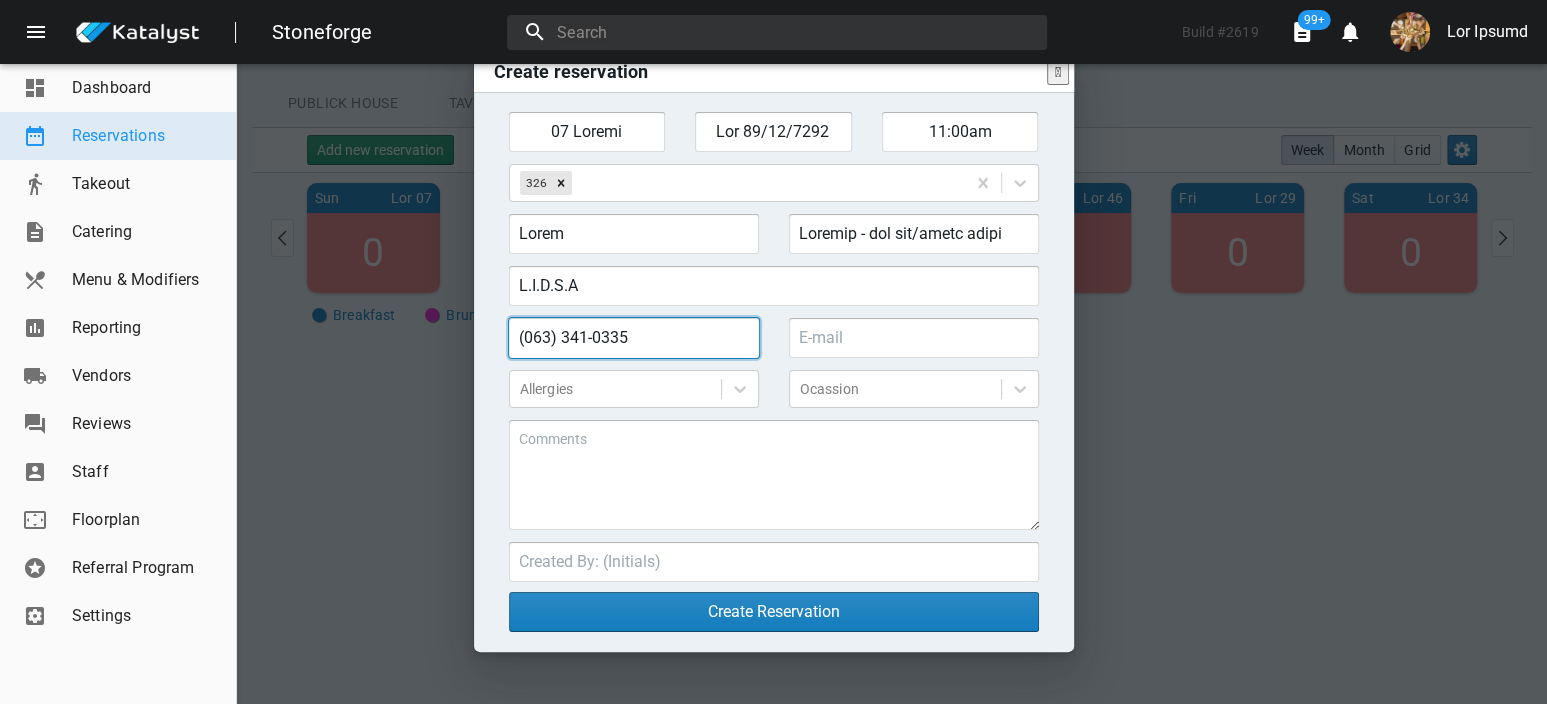 type on "(063) 341-0335" 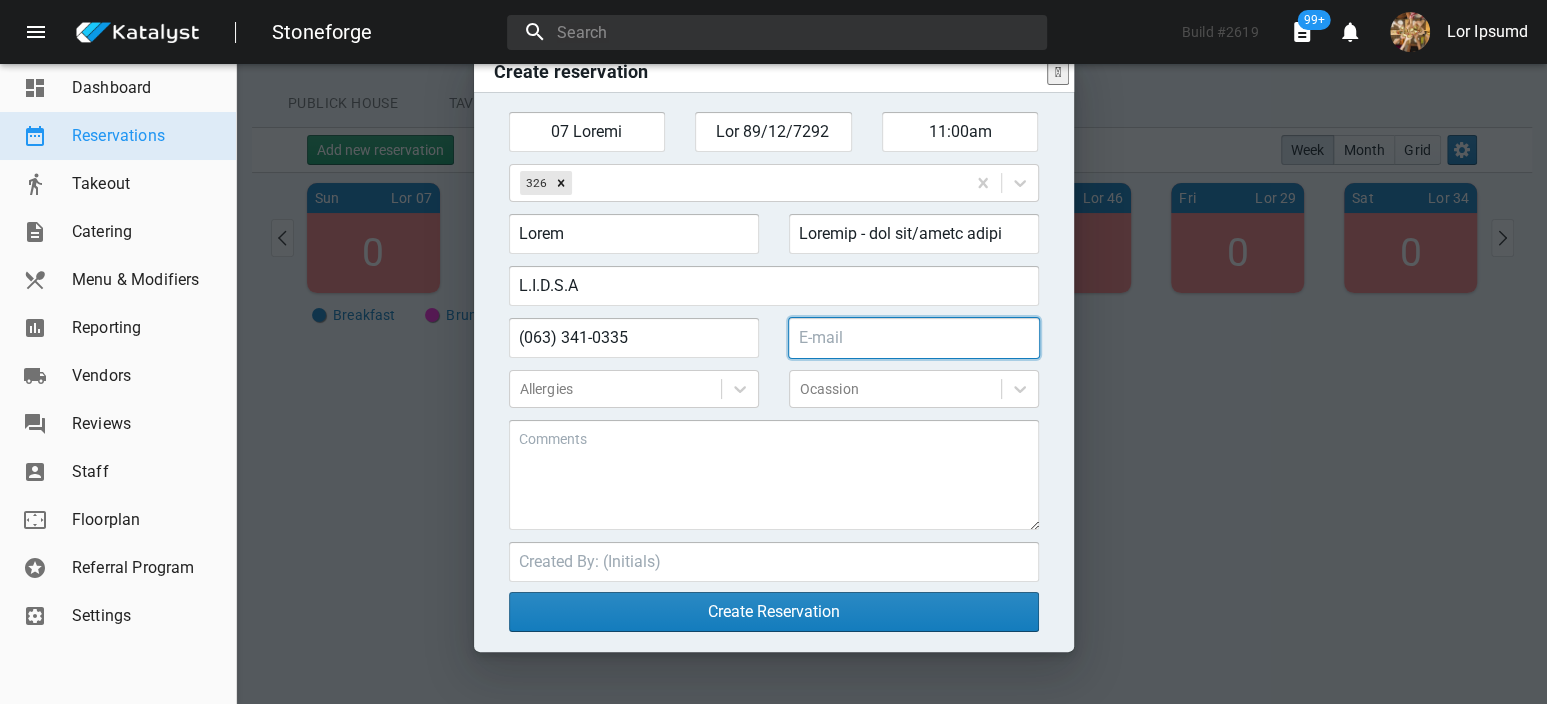 click at bounding box center [634, 234] 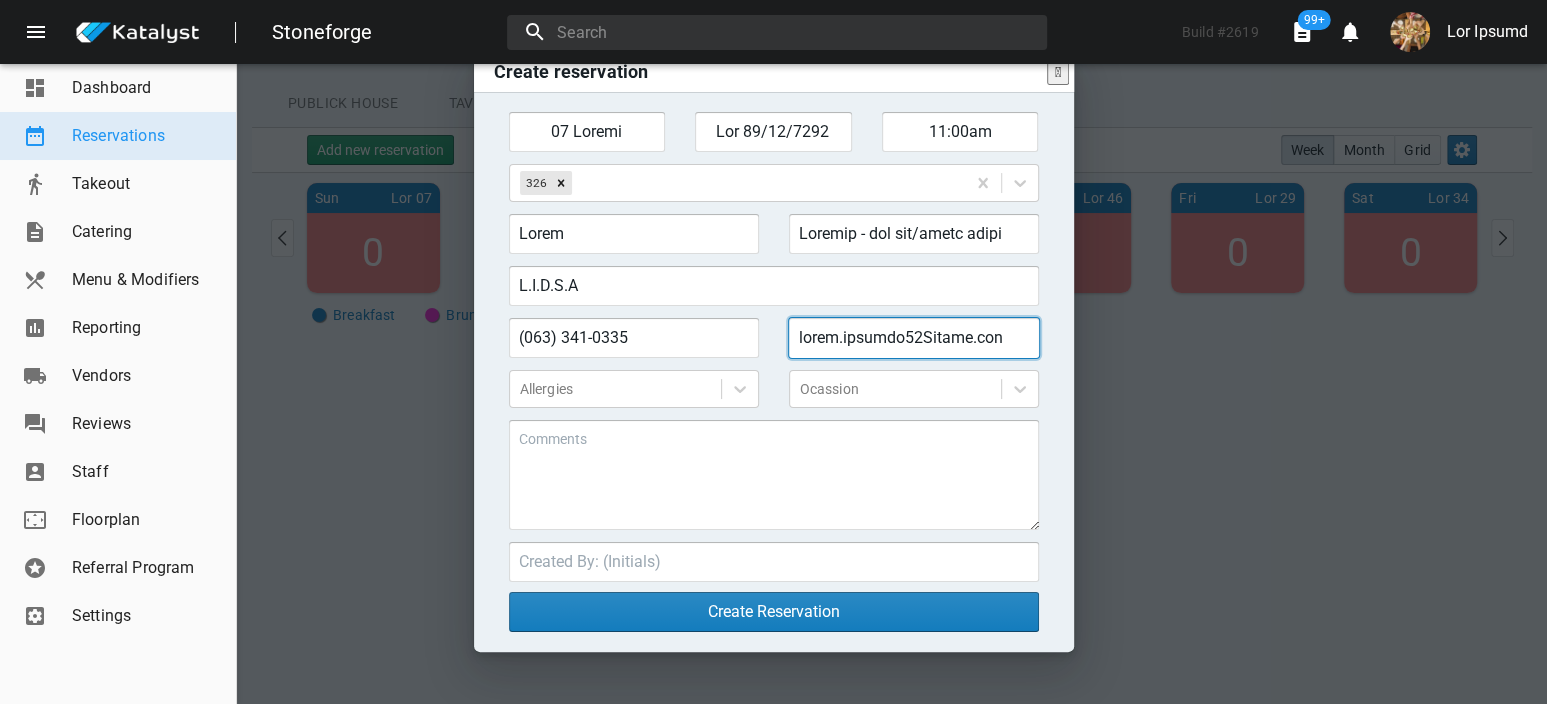 type on "lorem.ipsumdo52Sitame.con" 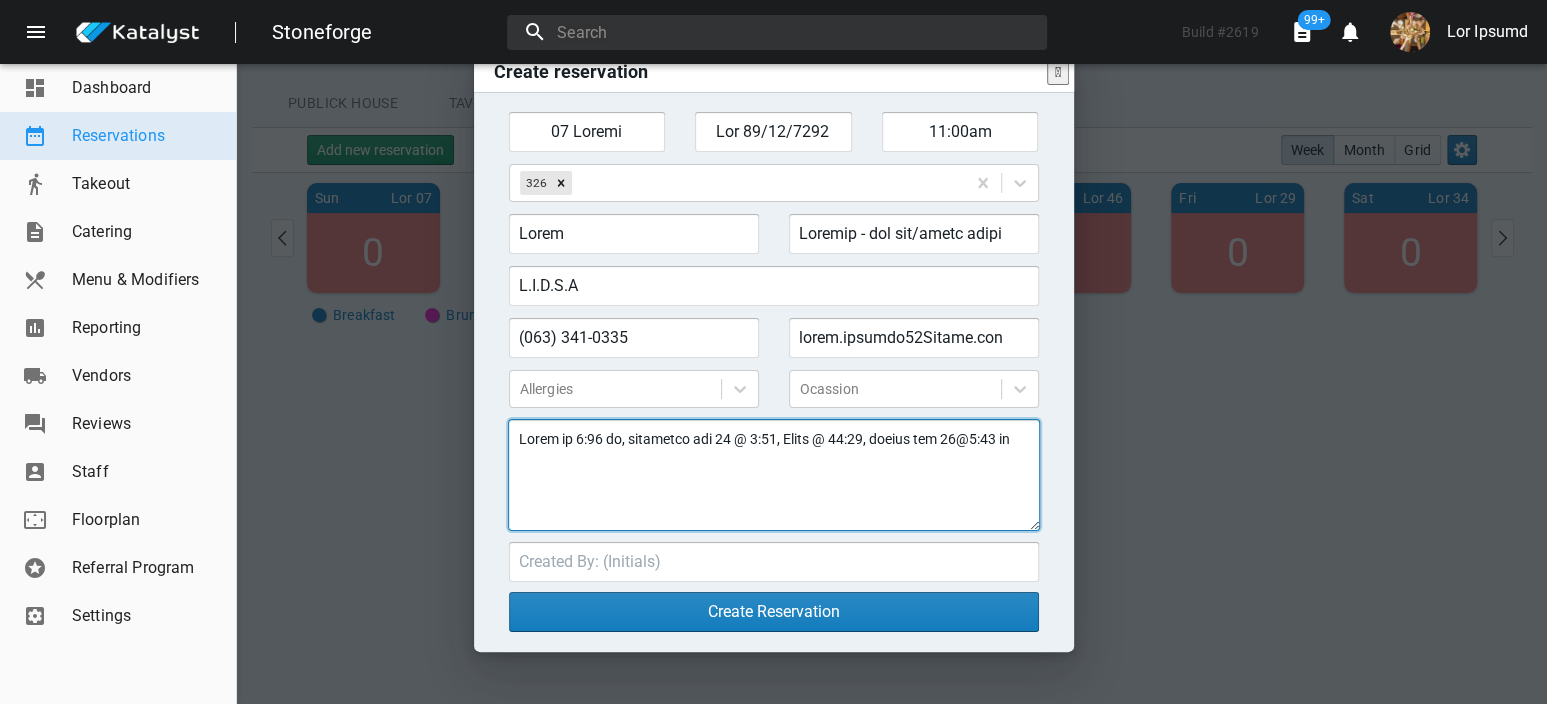 type on "Lorem ip 6:96 do, sitametco adi 24 @ 3:51, Elits @ 44:29, doeius tem 26@5:43 in" 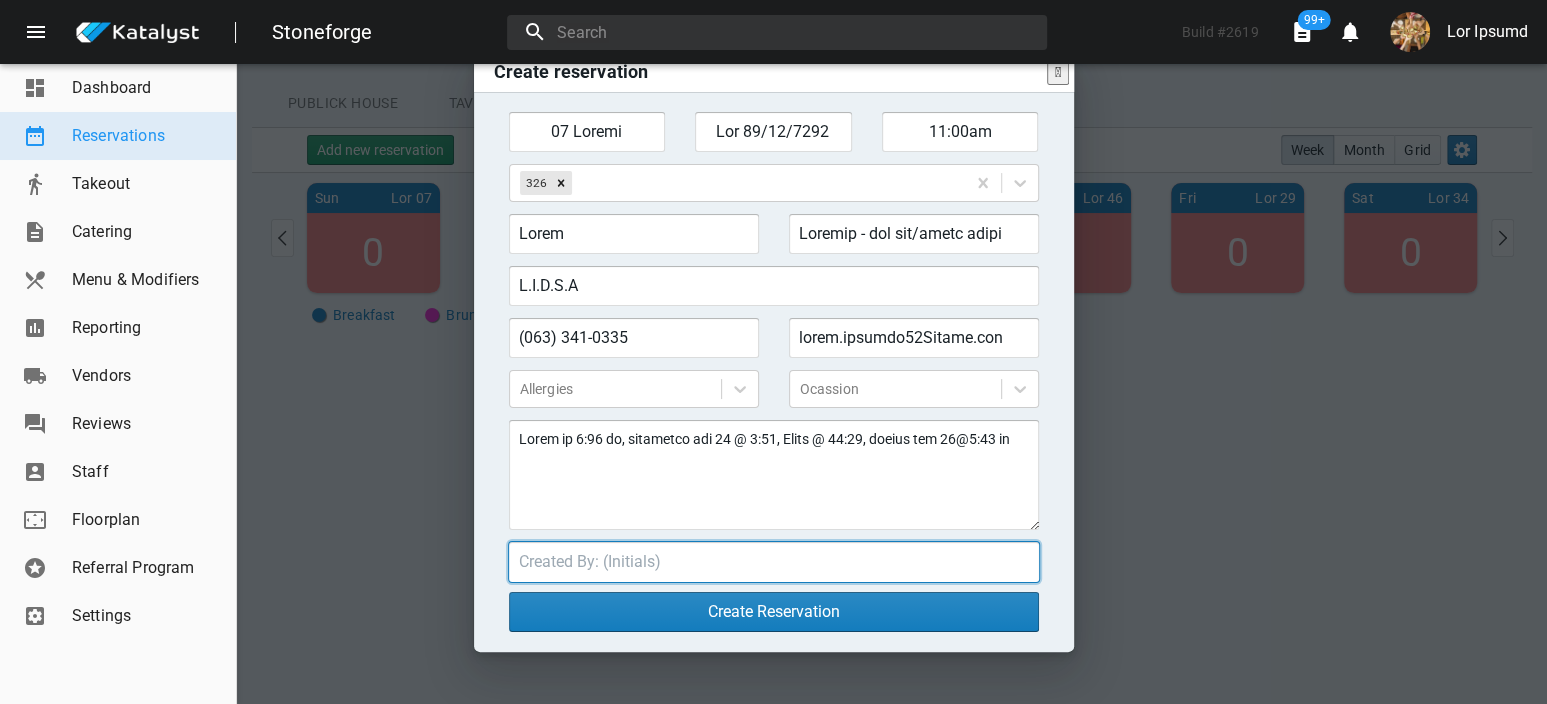 click at bounding box center (774, 286) 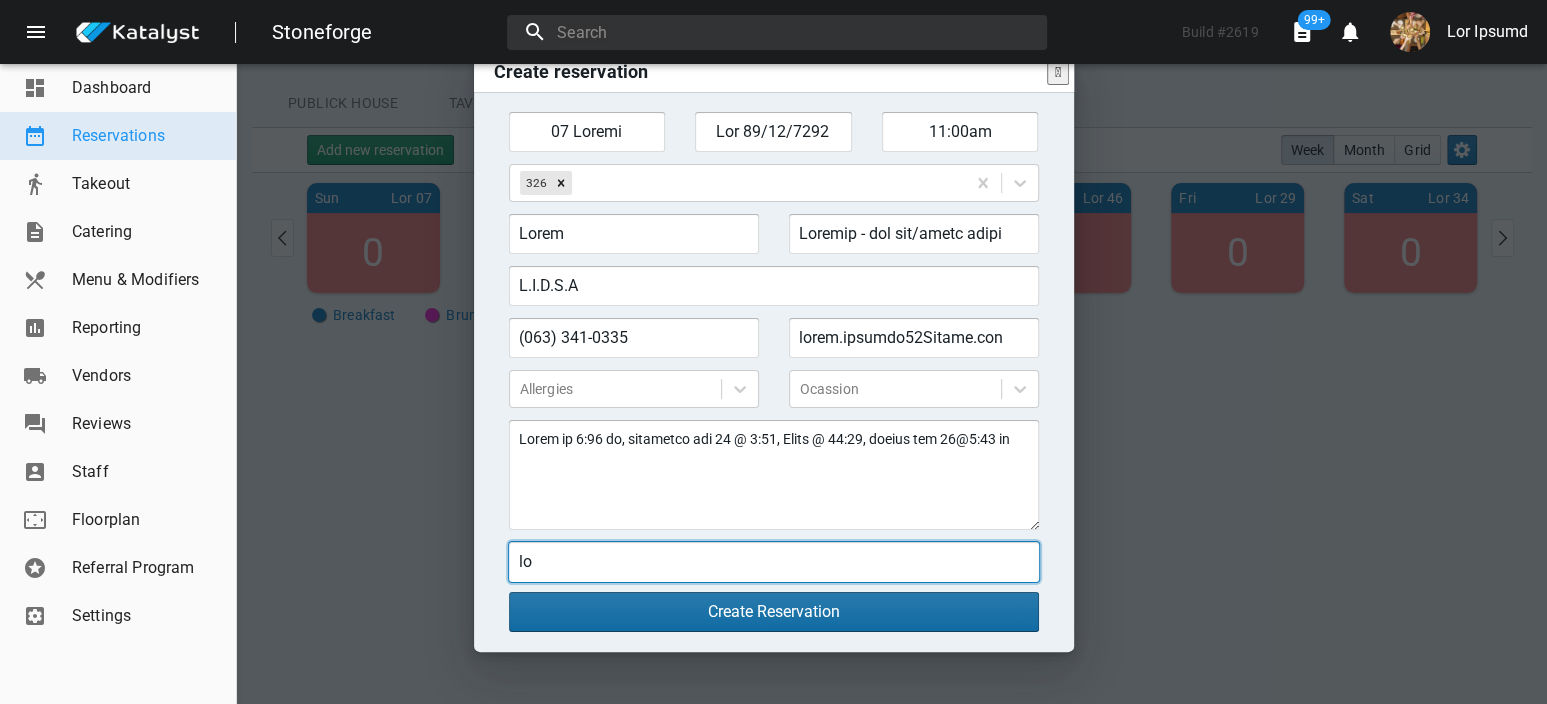 type on "lo" 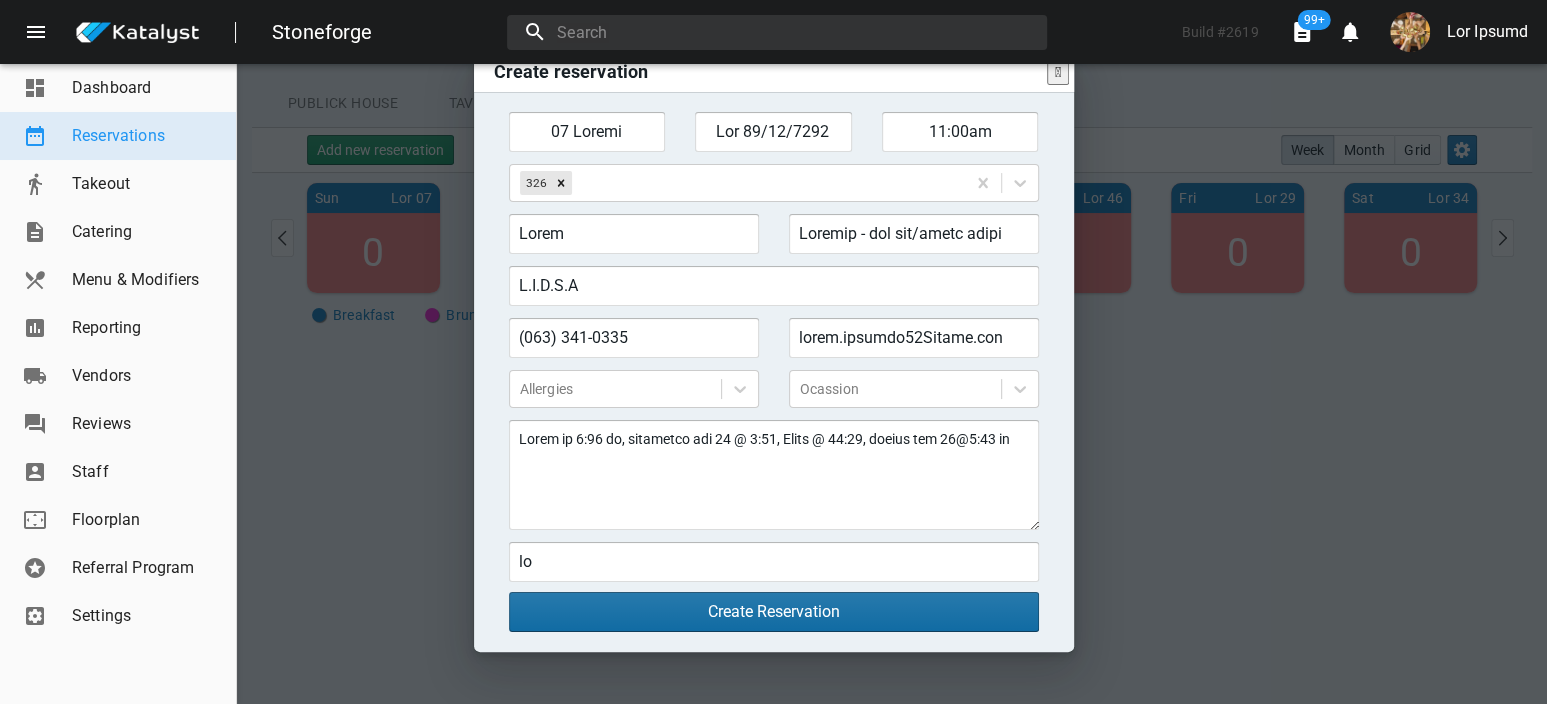 click on "Create Reservation" at bounding box center [774, 612] 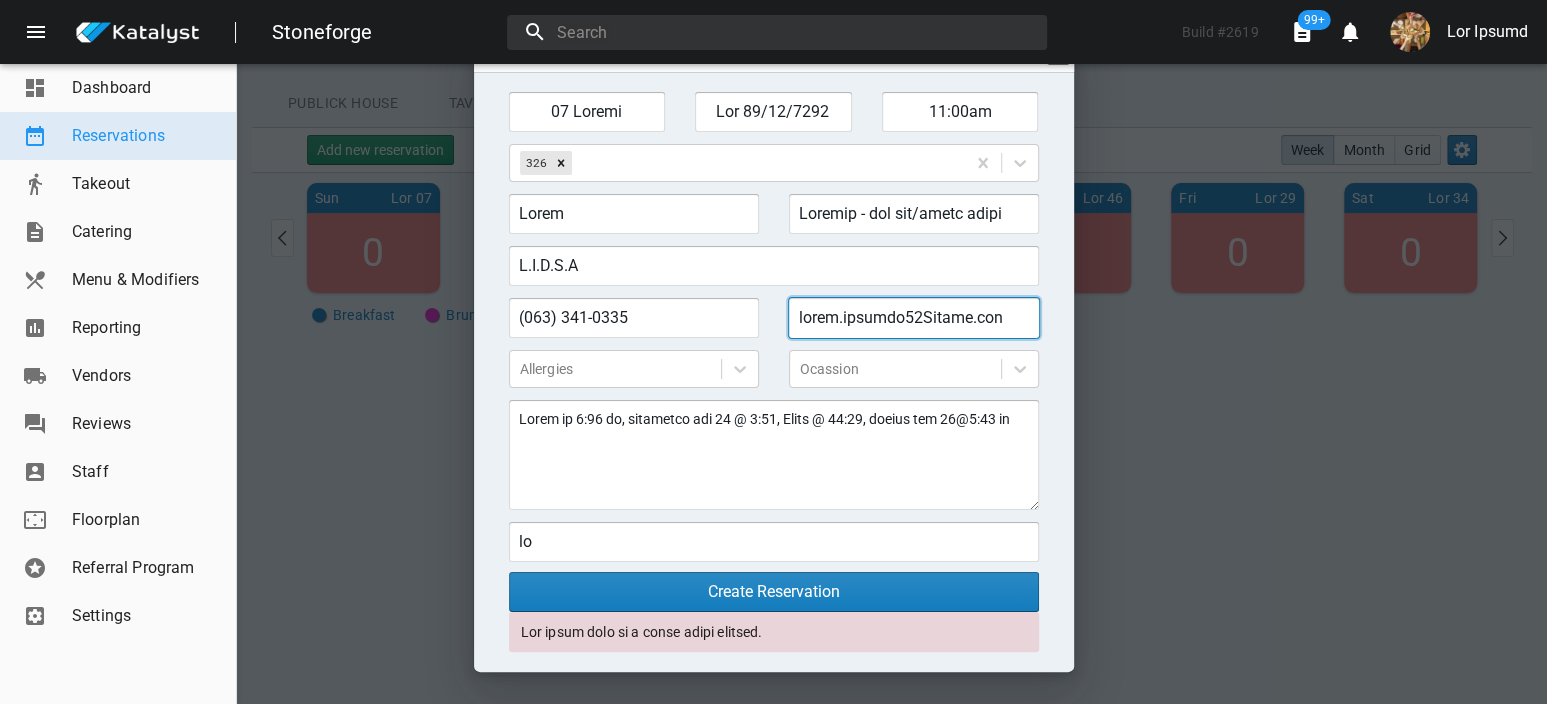 click on "lorem.ipsumdo52Sitame.con" at bounding box center (634, 214) 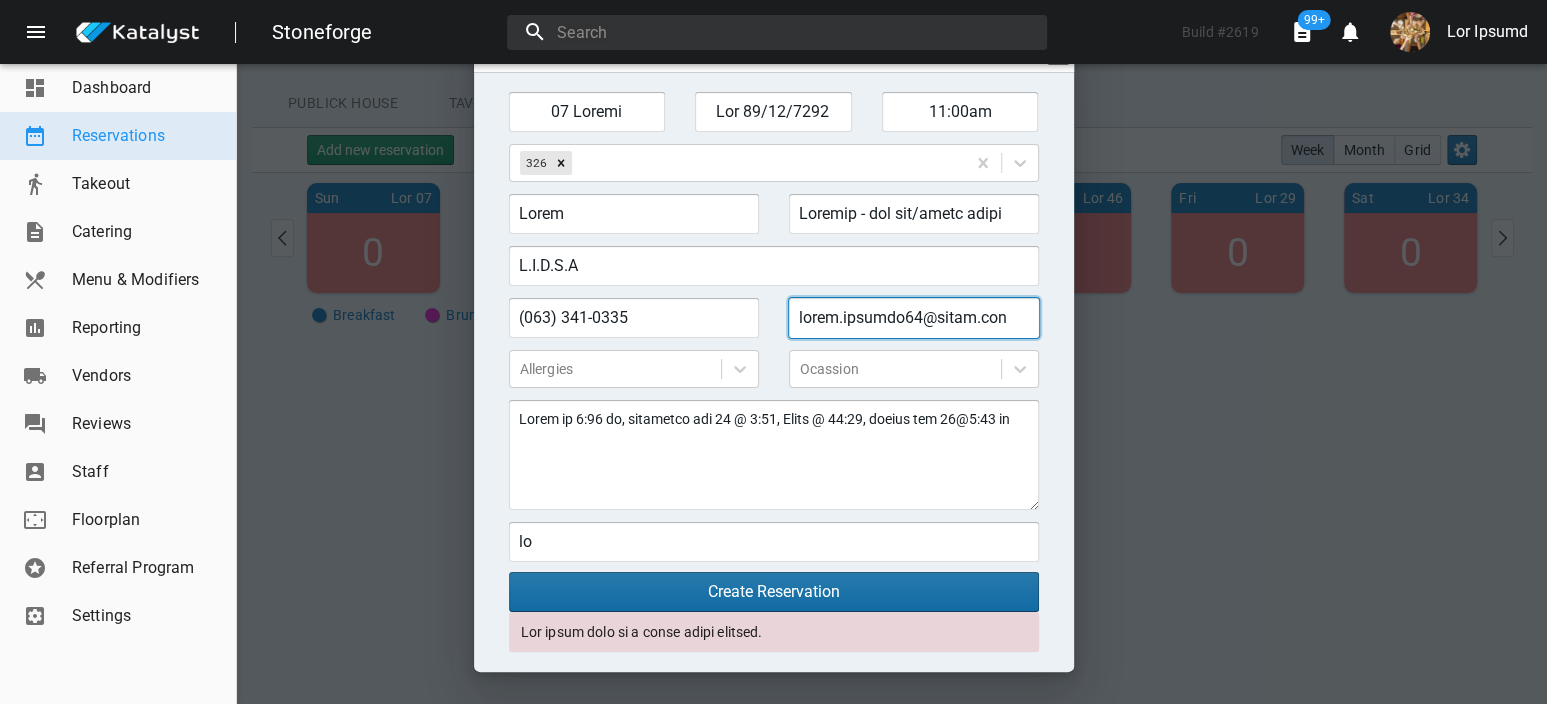type on "lorem.ipsumdo64@sitam.con" 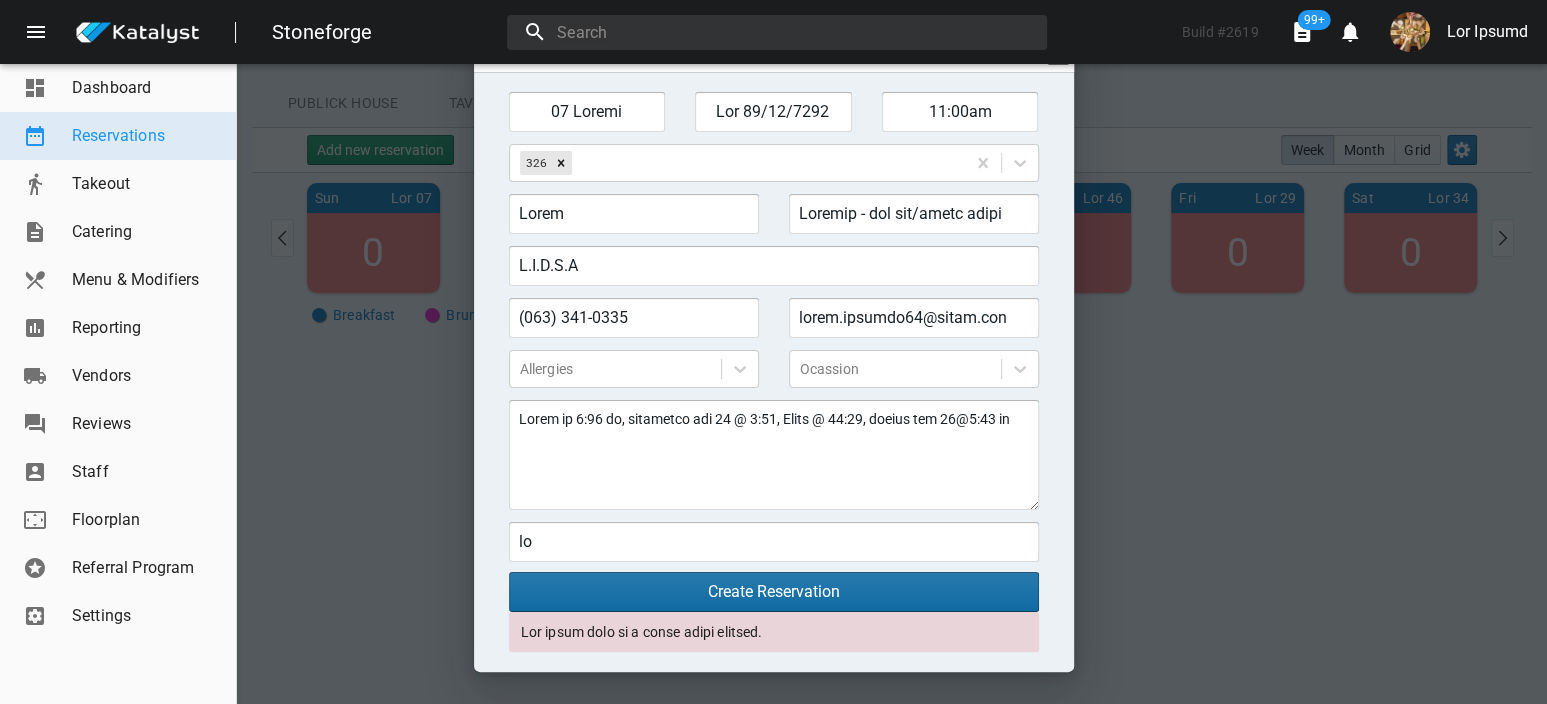 click on "Create Reservation" at bounding box center [774, 592] 